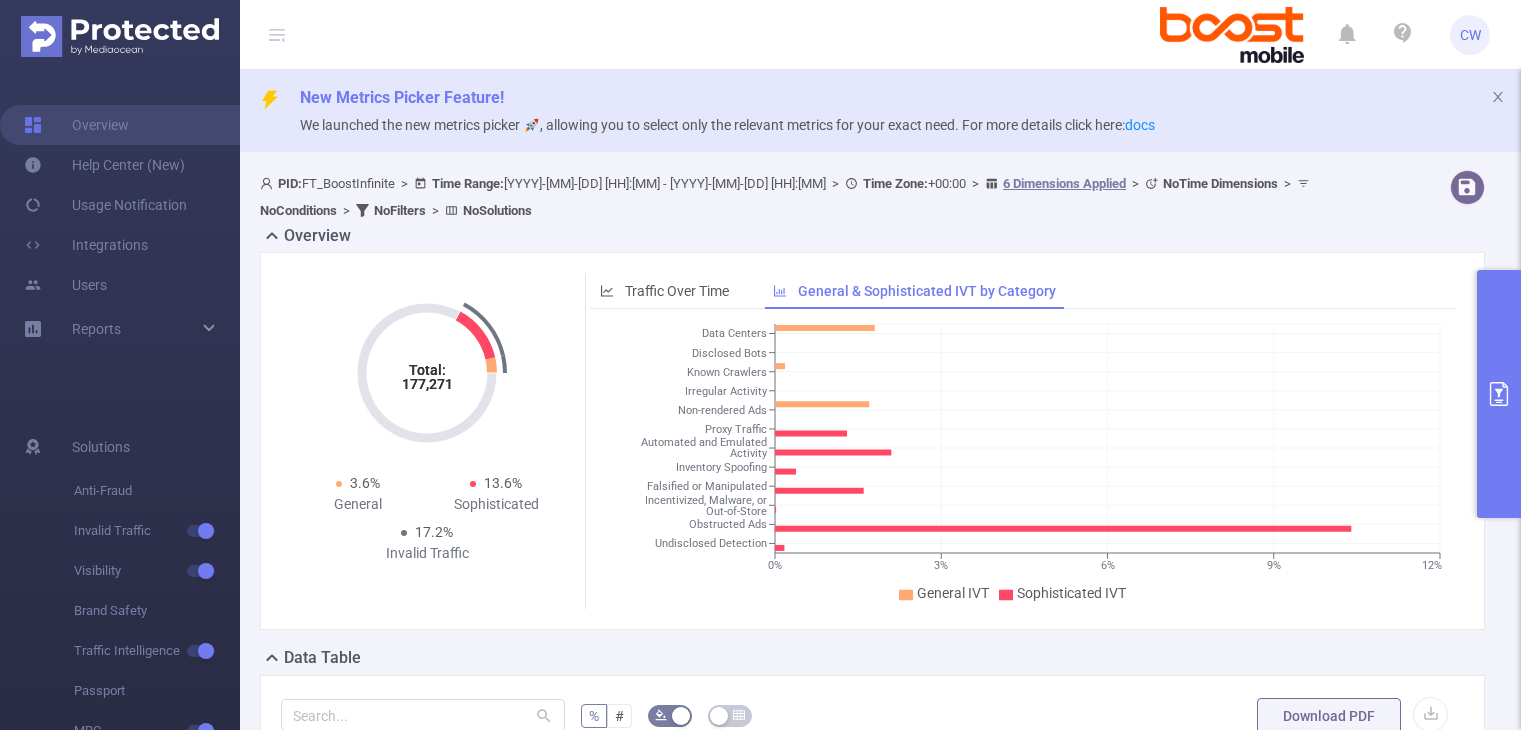 scroll, scrollTop: 0, scrollLeft: 0, axis: both 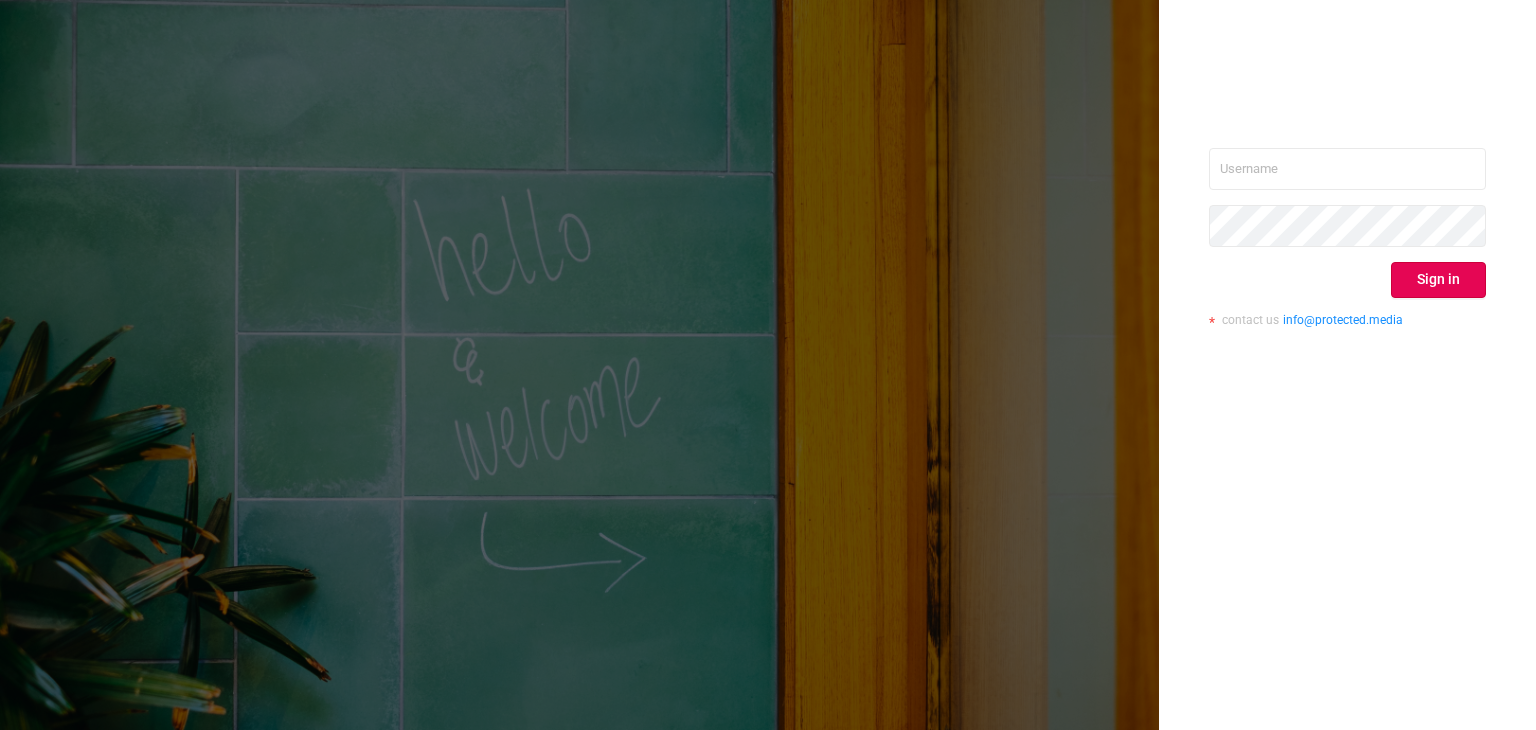 click on "Sign in contact us  info@protected.media" at bounding box center (1347, 245) 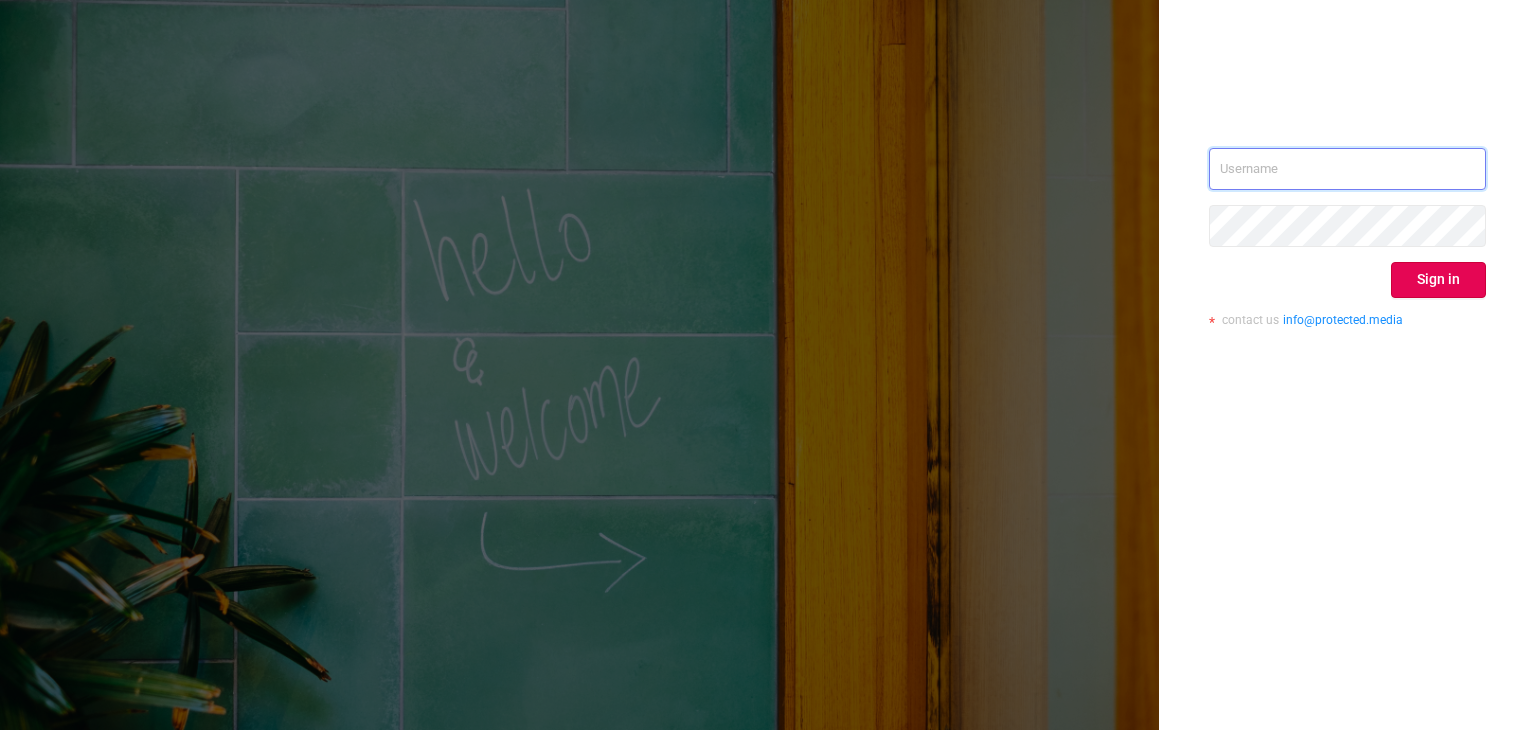 click at bounding box center (1347, 169) 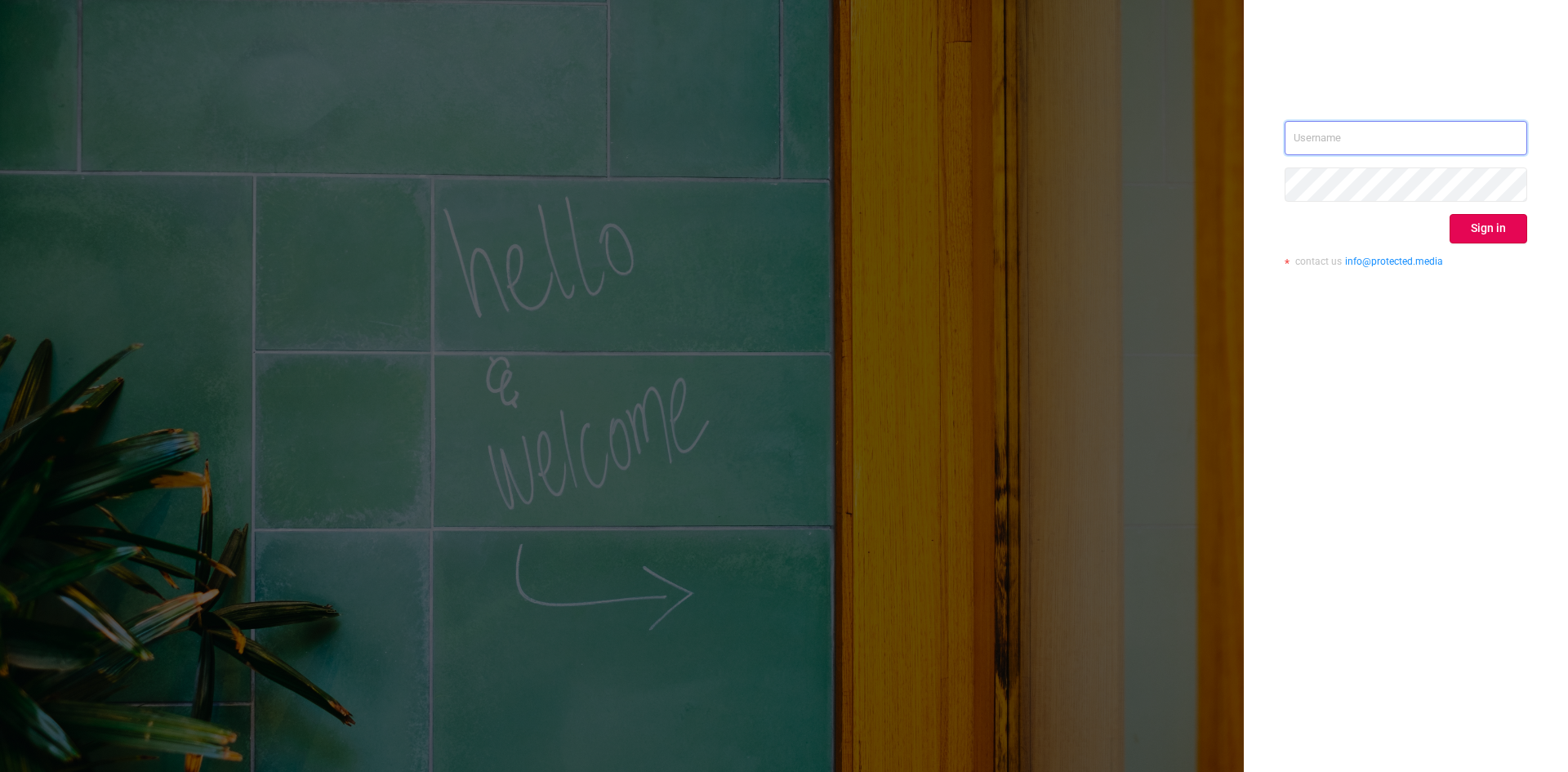 click at bounding box center [1405, 138] 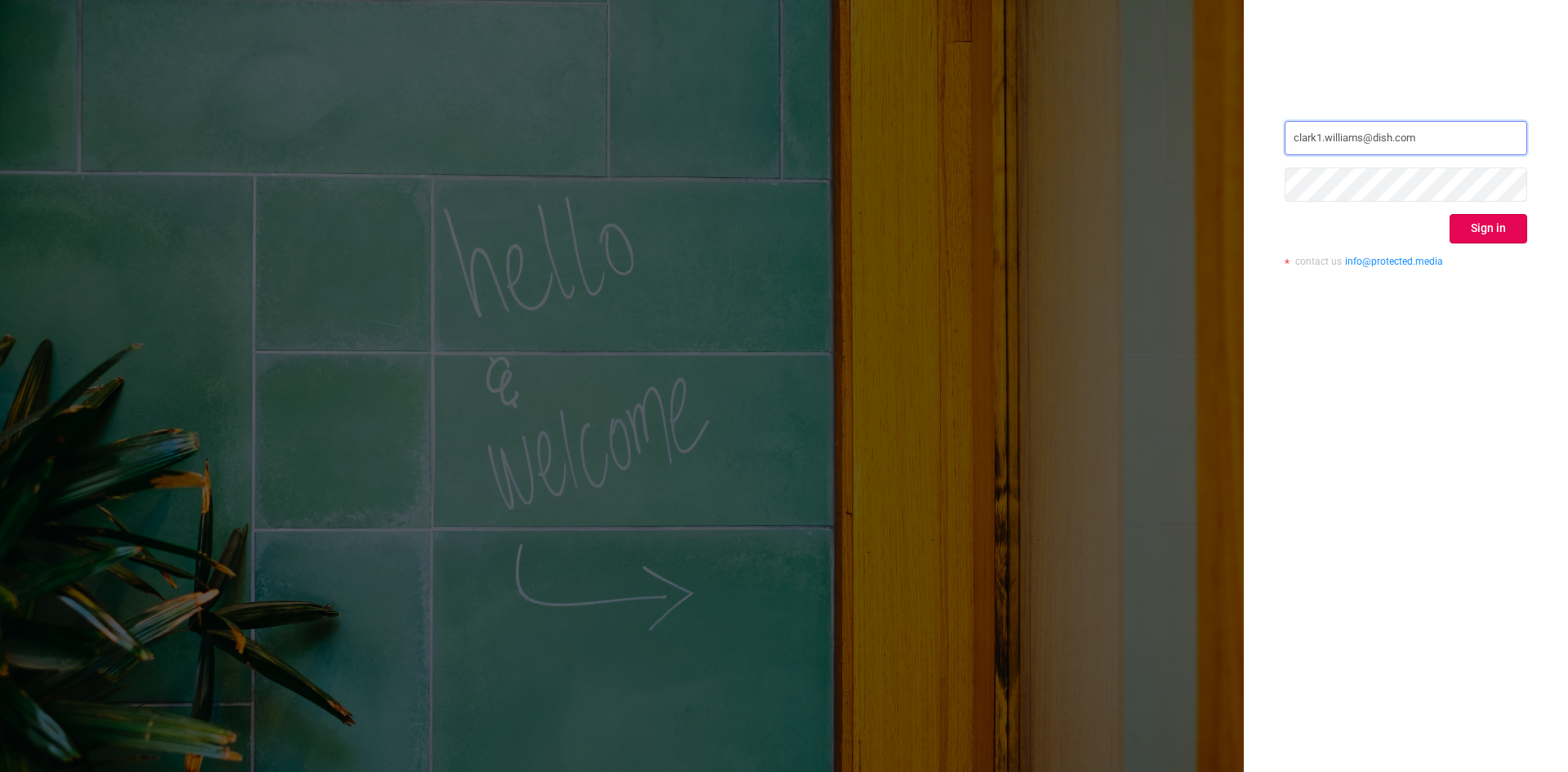 type on "clark1.williams@dish.com" 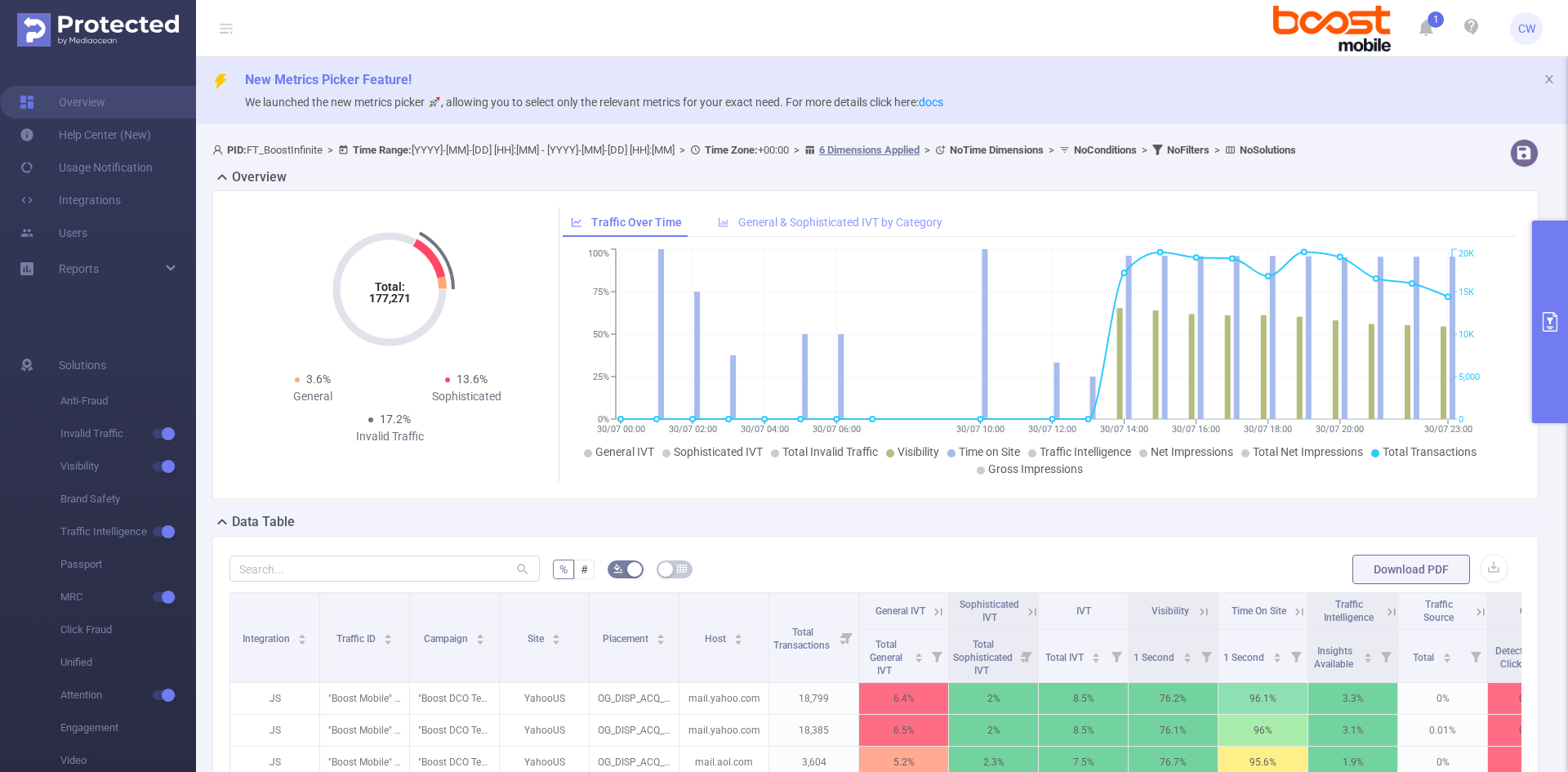 click on "General & Sophisticated IVT by Category" at bounding box center [840, 222] 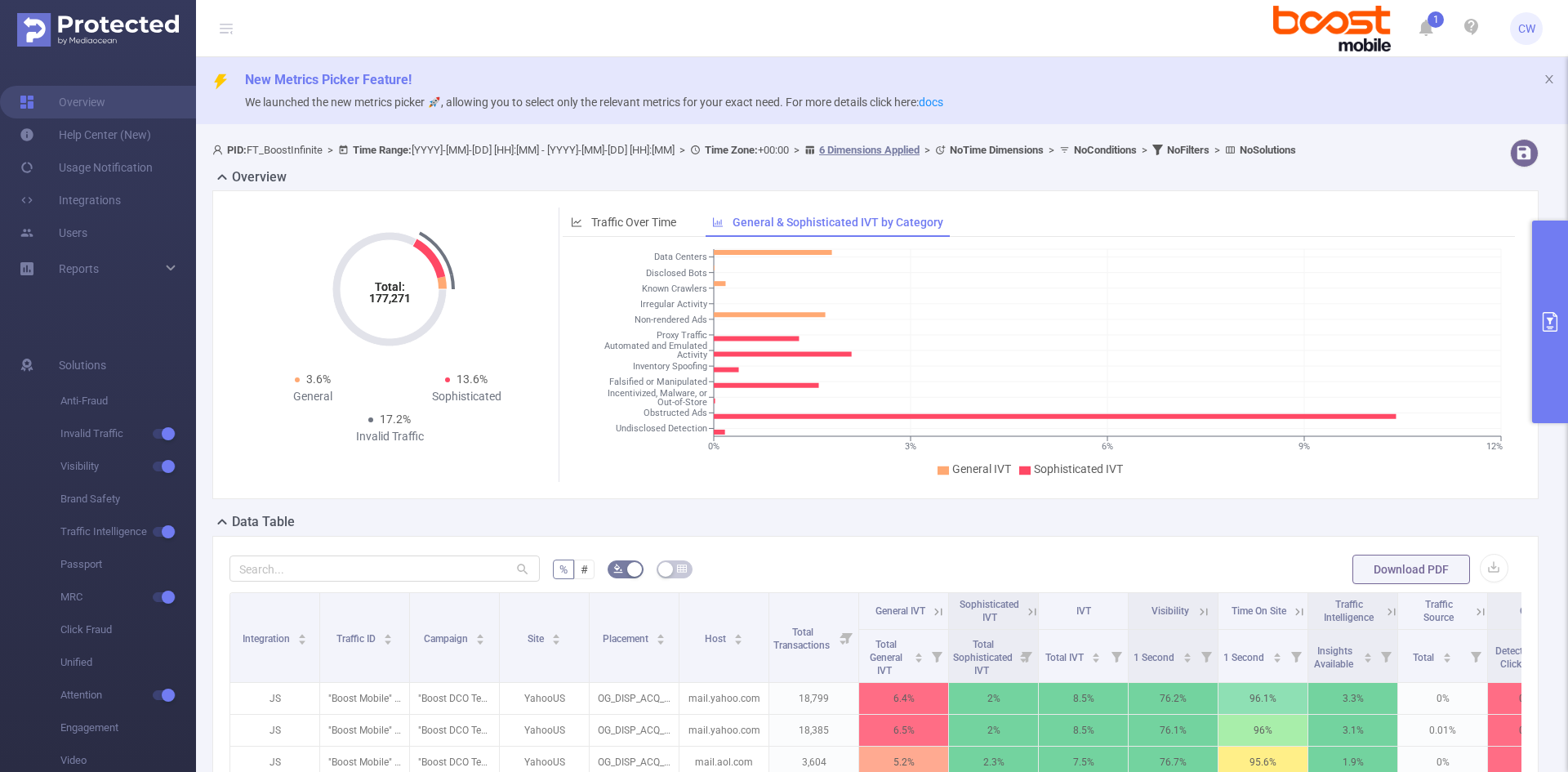 click on "Time Range:" at bounding box center [382, 149] 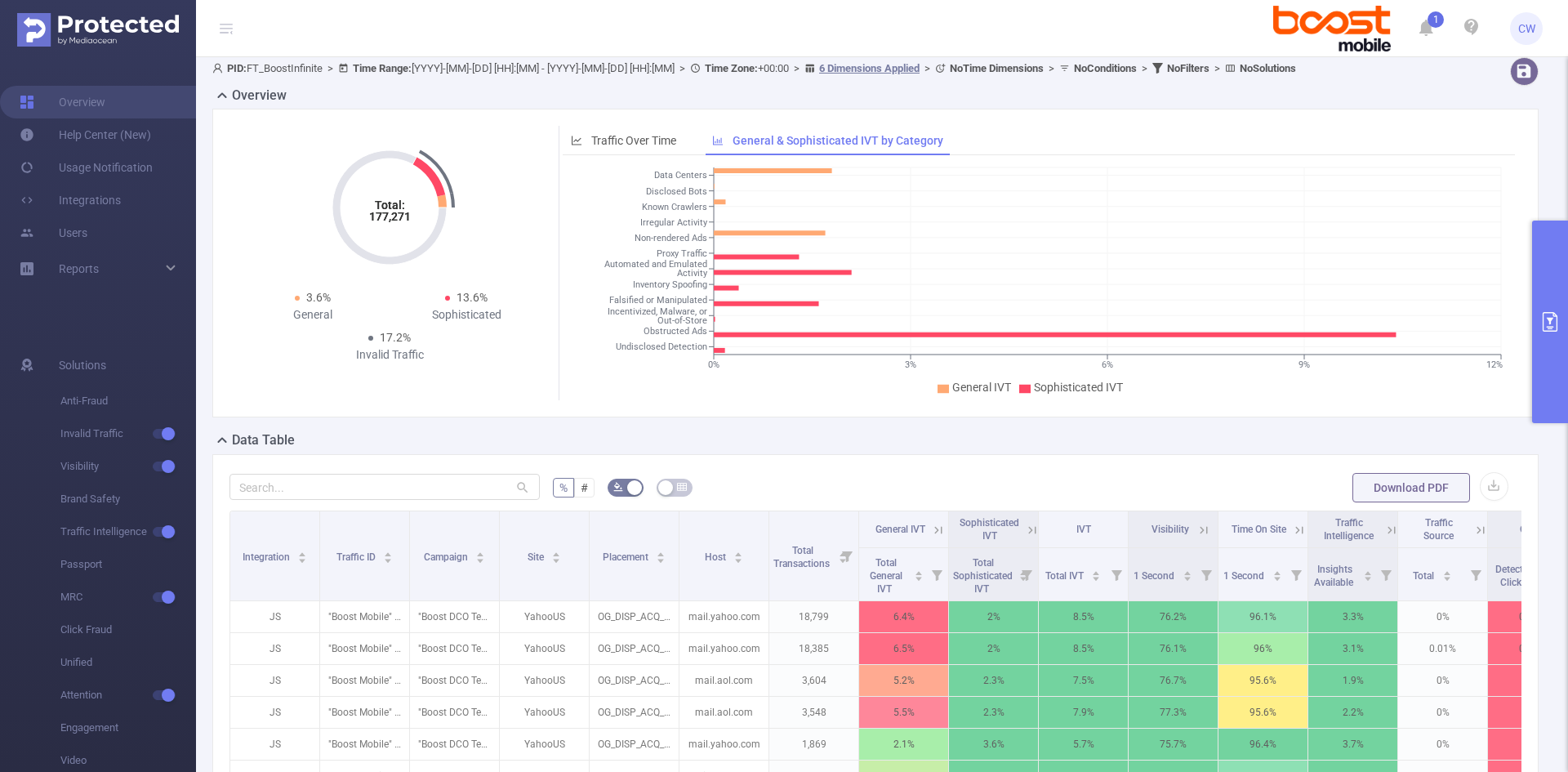 scroll, scrollTop: 0, scrollLeft: 0, axis: both 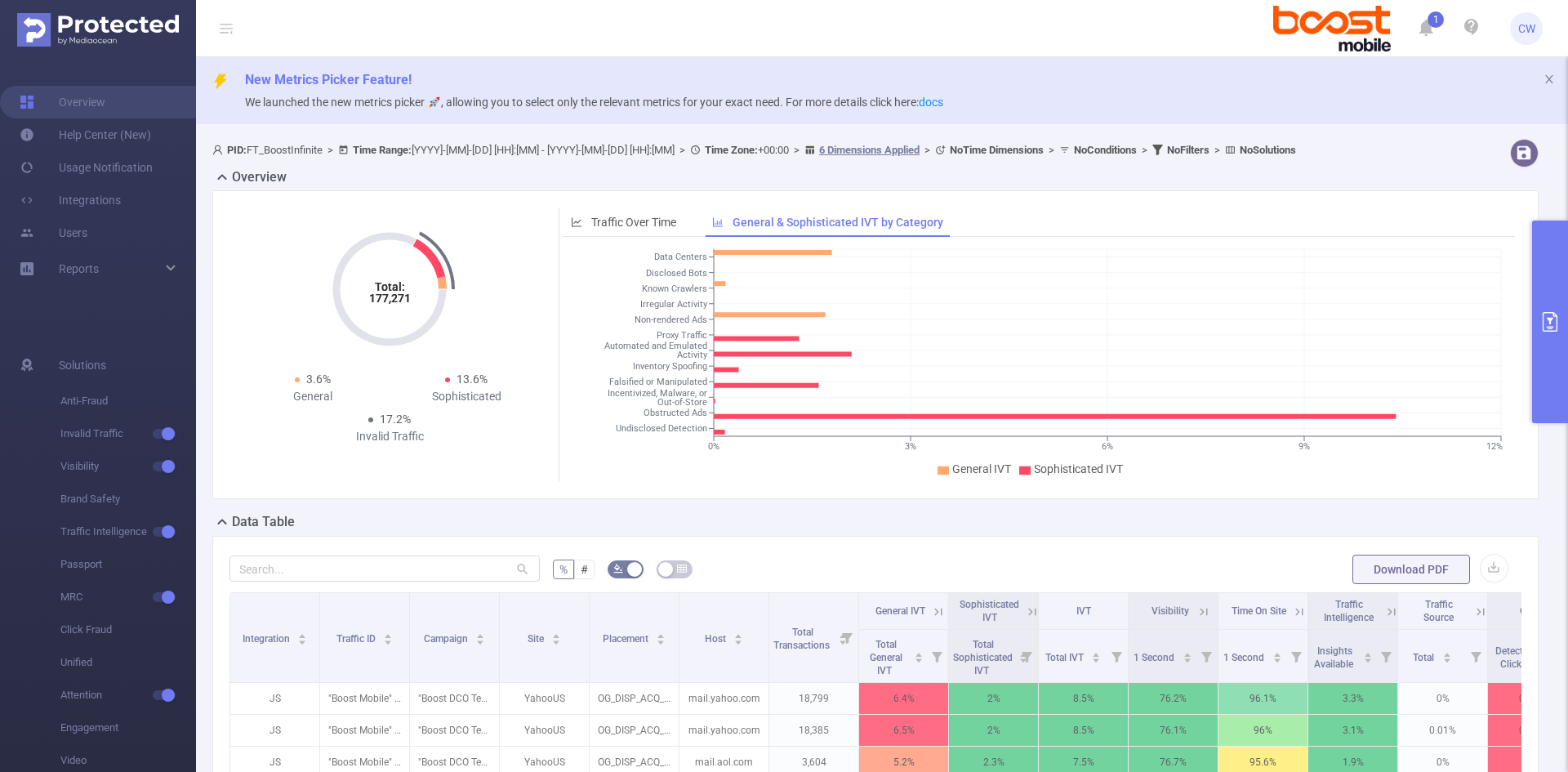 click at bounding box center (1550, 322) 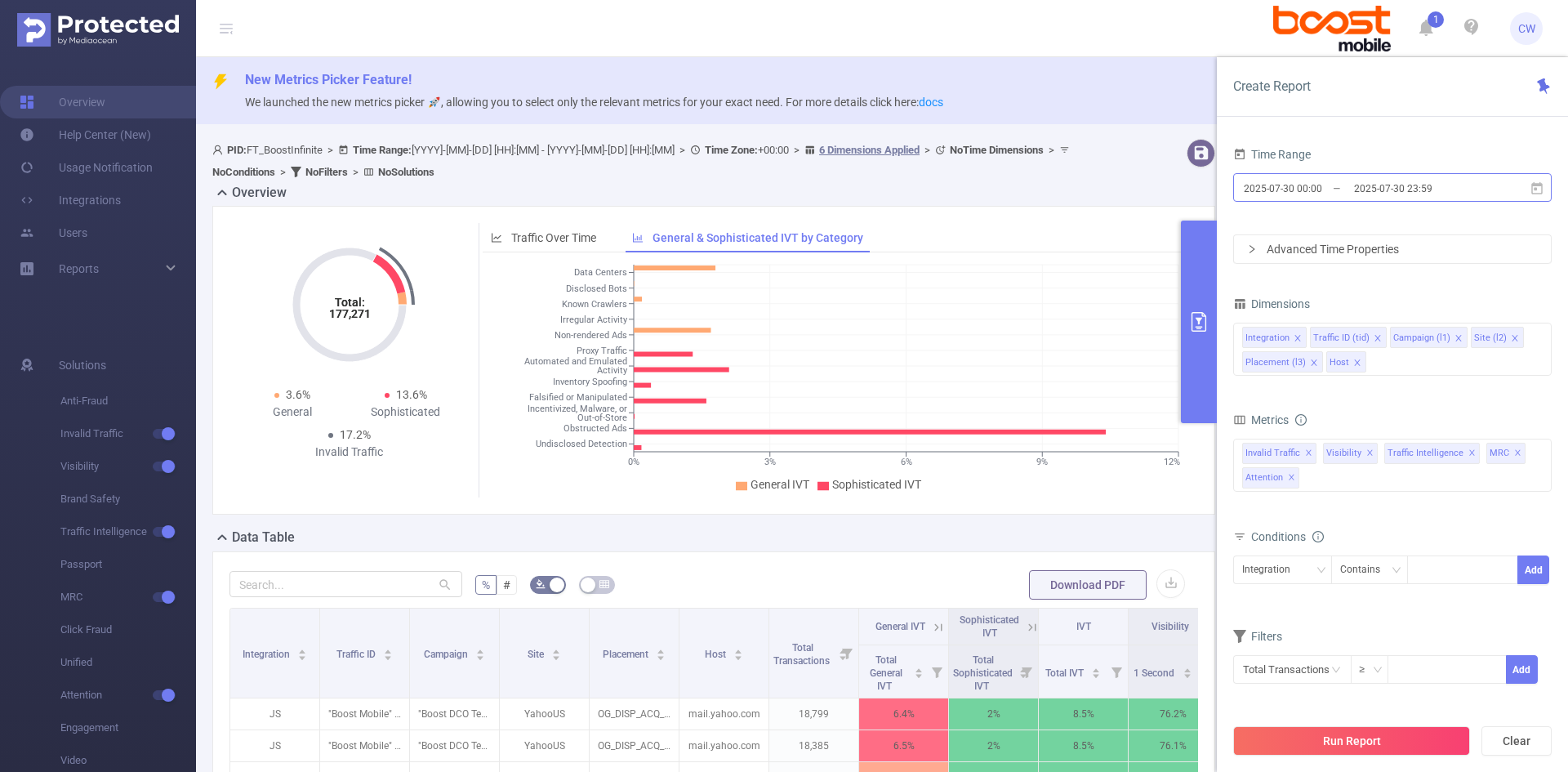 click on "2025-07-30 23:59" at bounding box center (1419, 188) 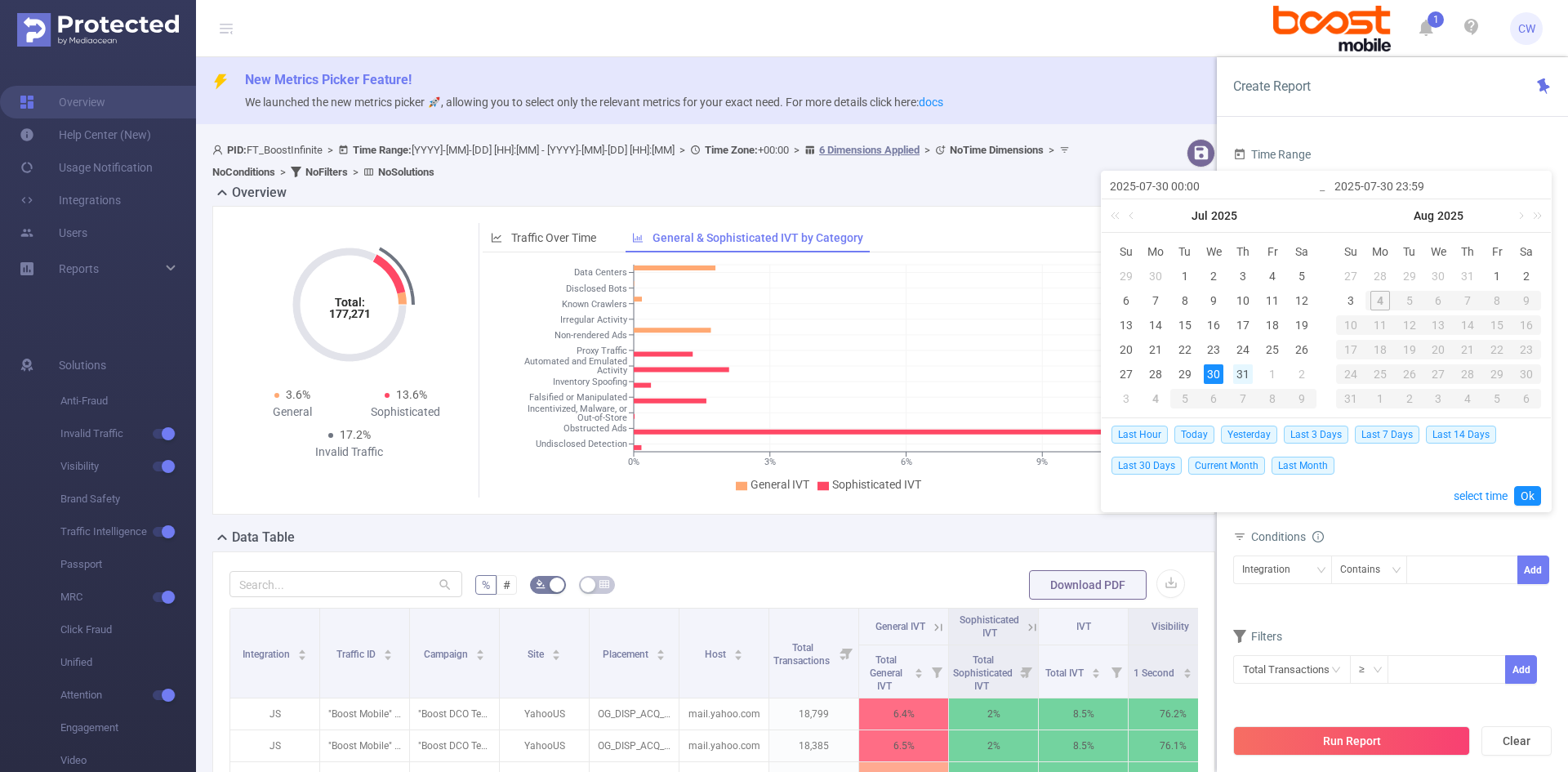 click on "31" at bounding box center [1243, 374] 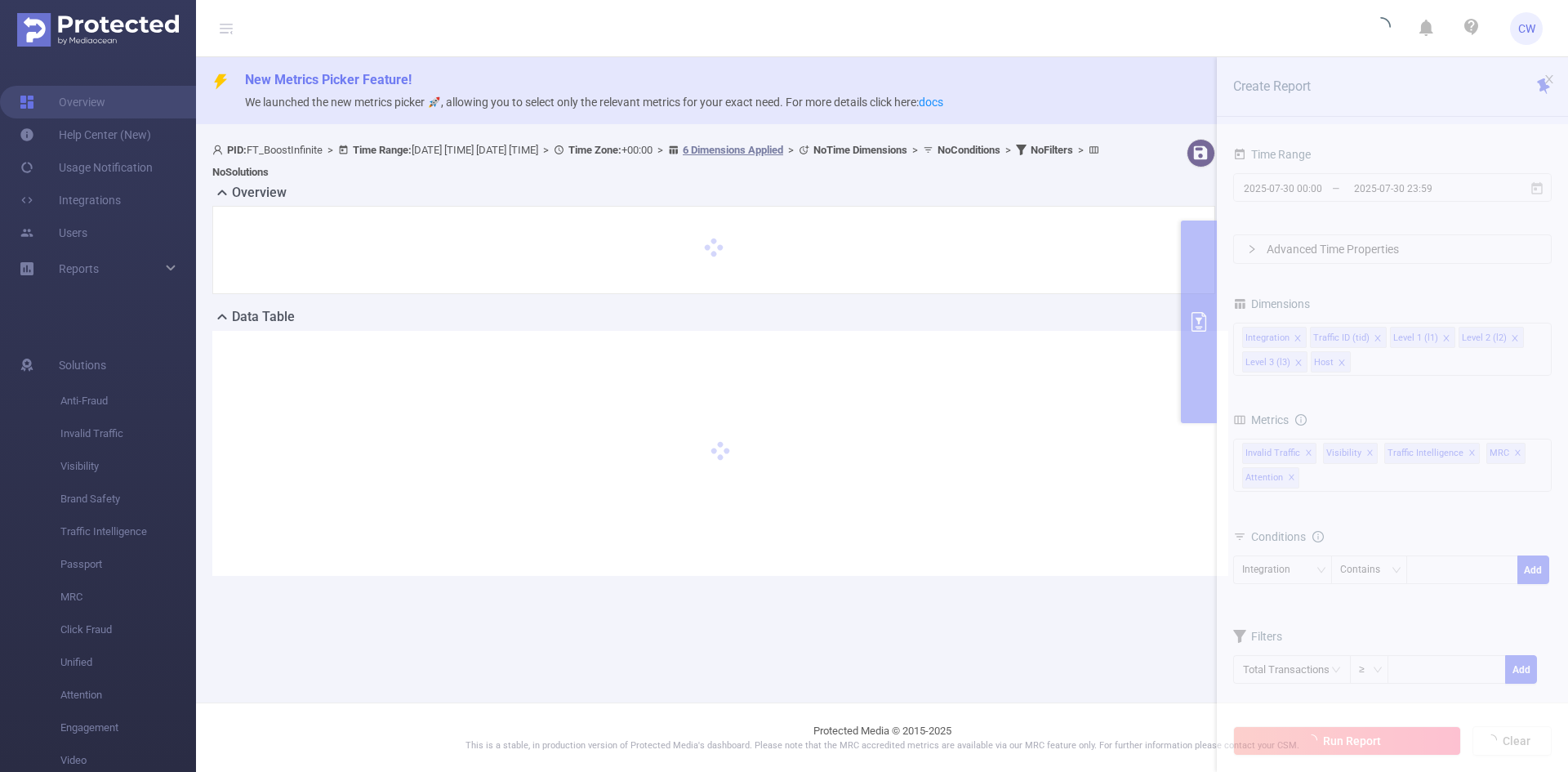 scroll, scrollTop: 0, scrollLeft: 0, axis: both 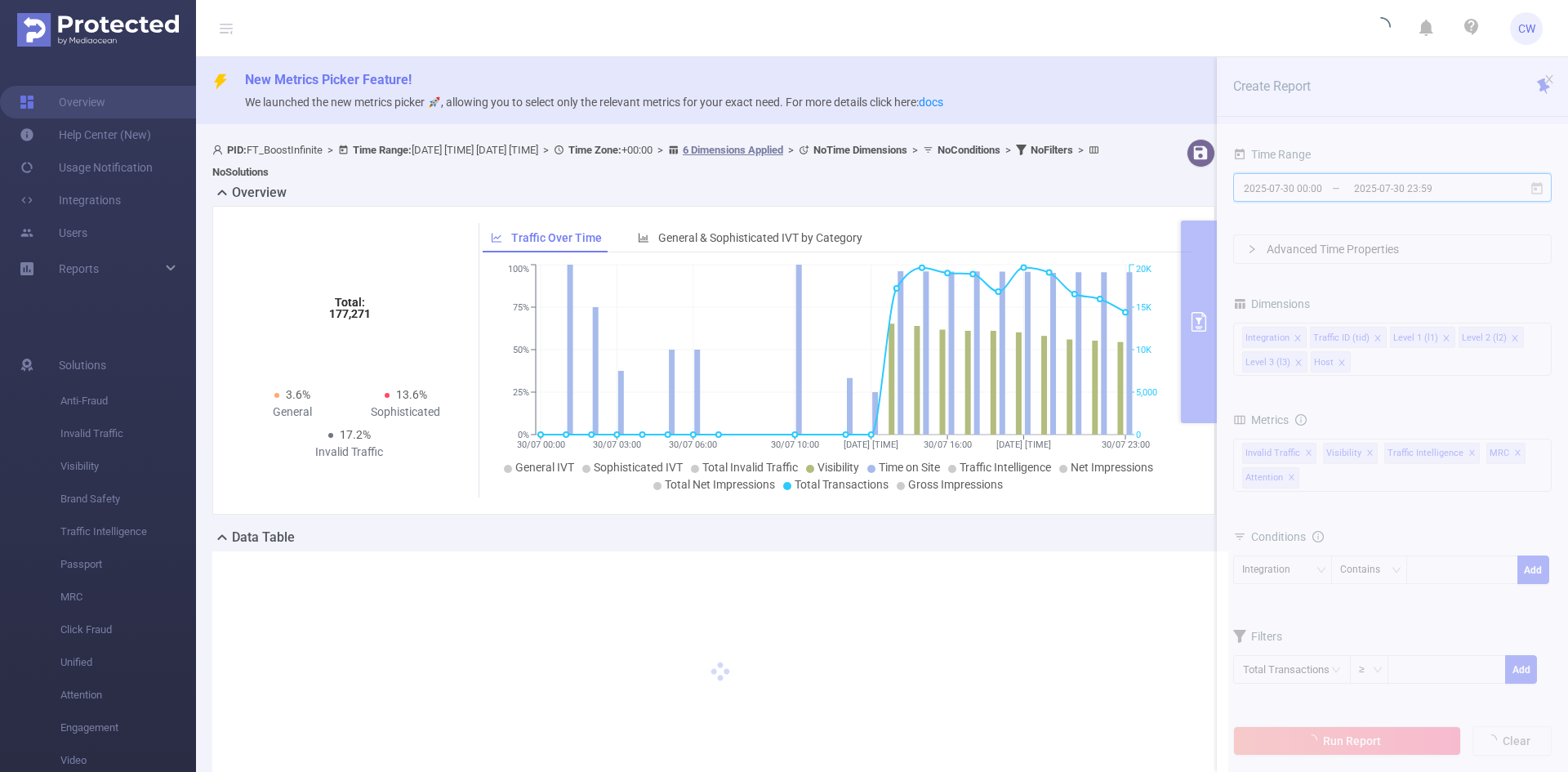 click 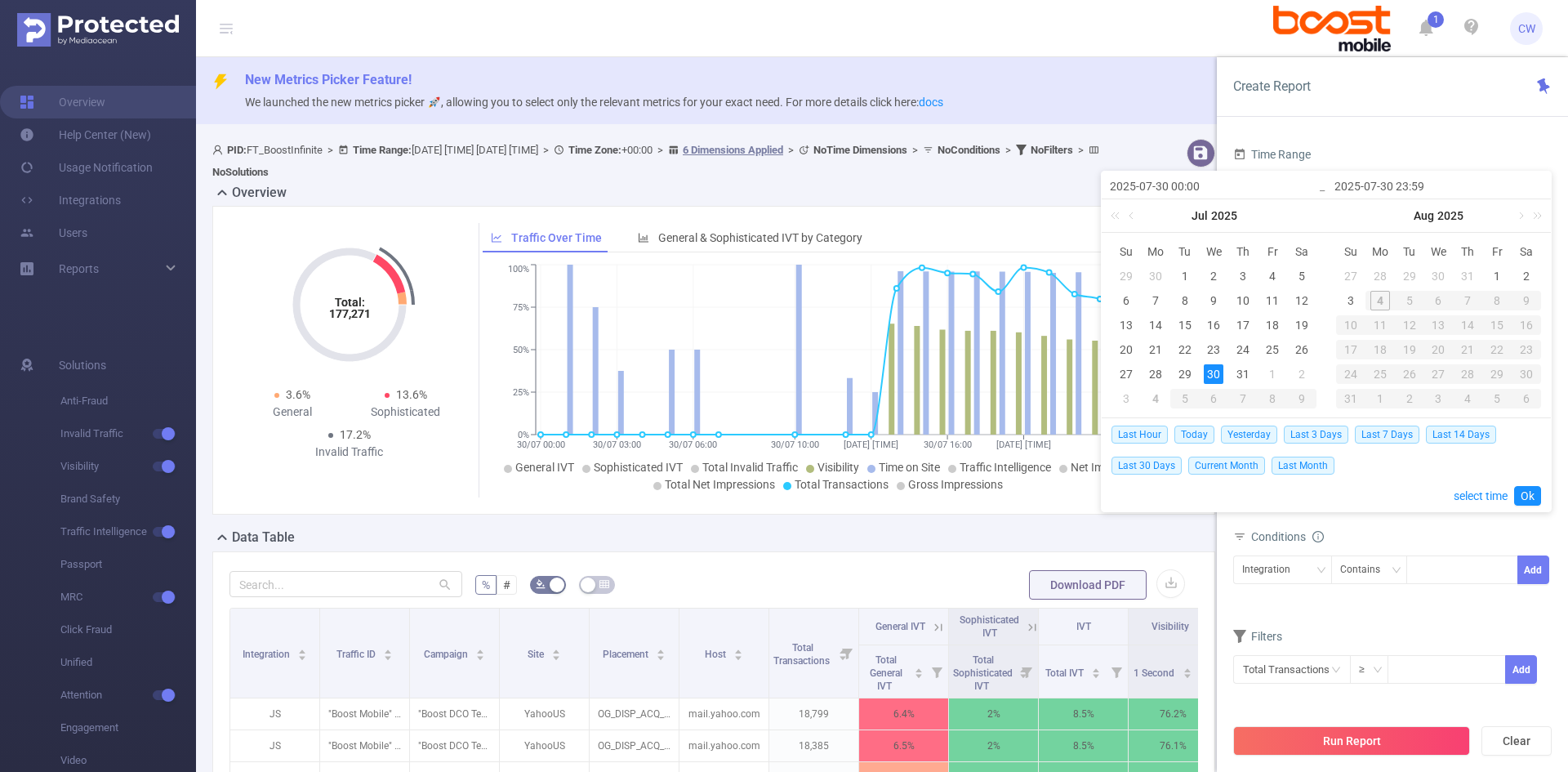 click on "1" at bounding box center (1272, 374) 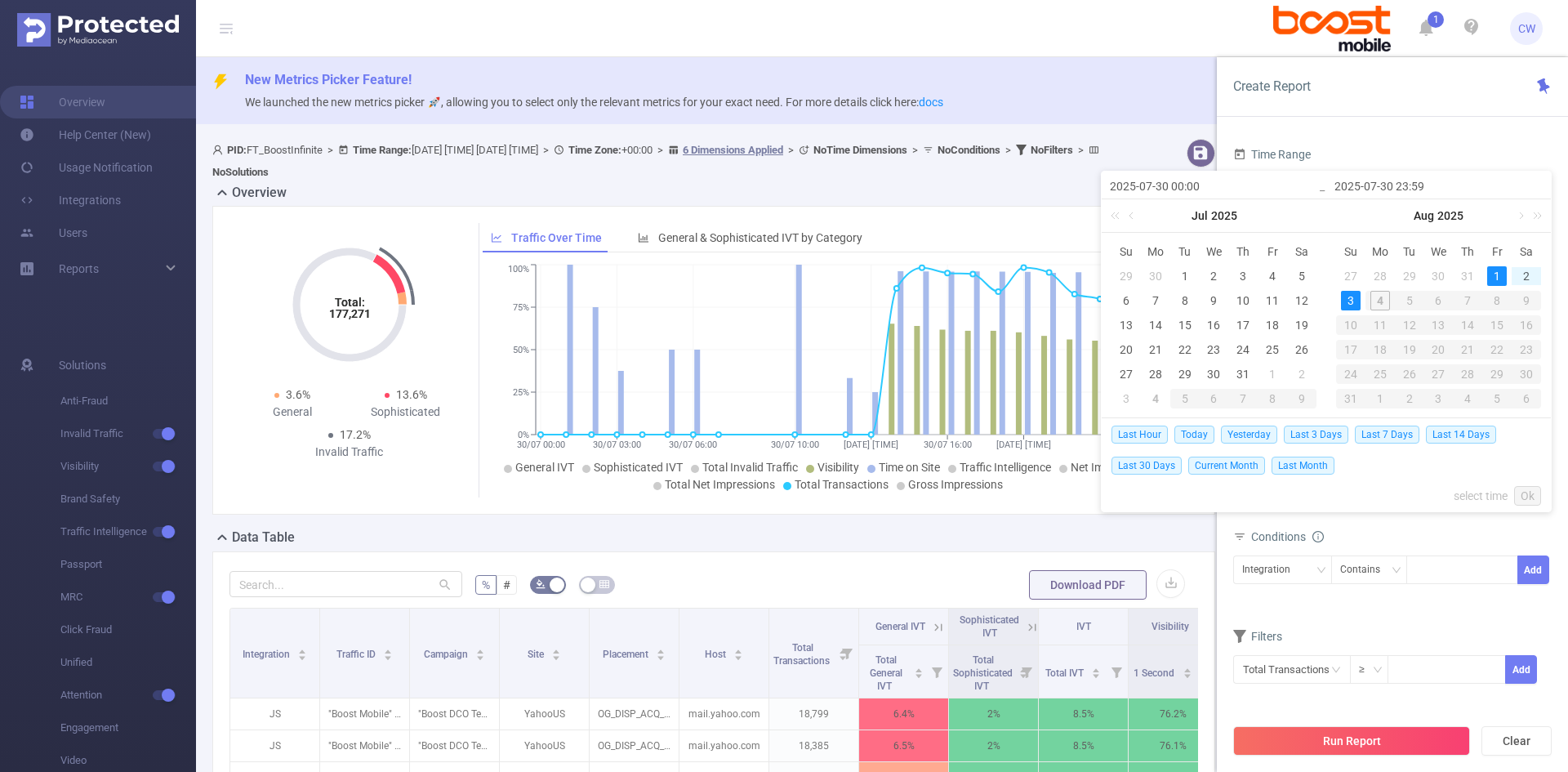 click on "3" at bounding box center (1351, 301) 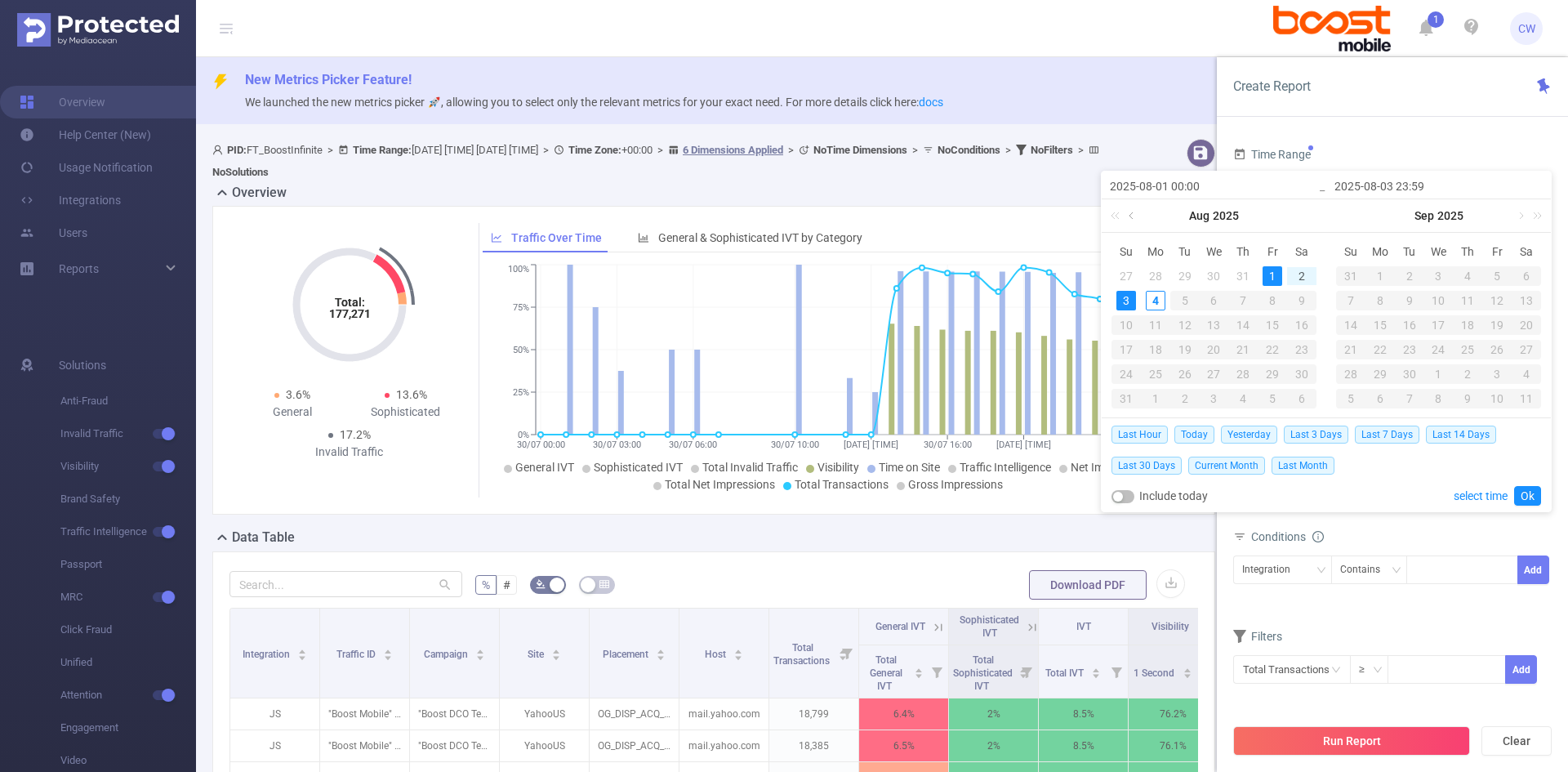 click at bounding box center (1133, 216) 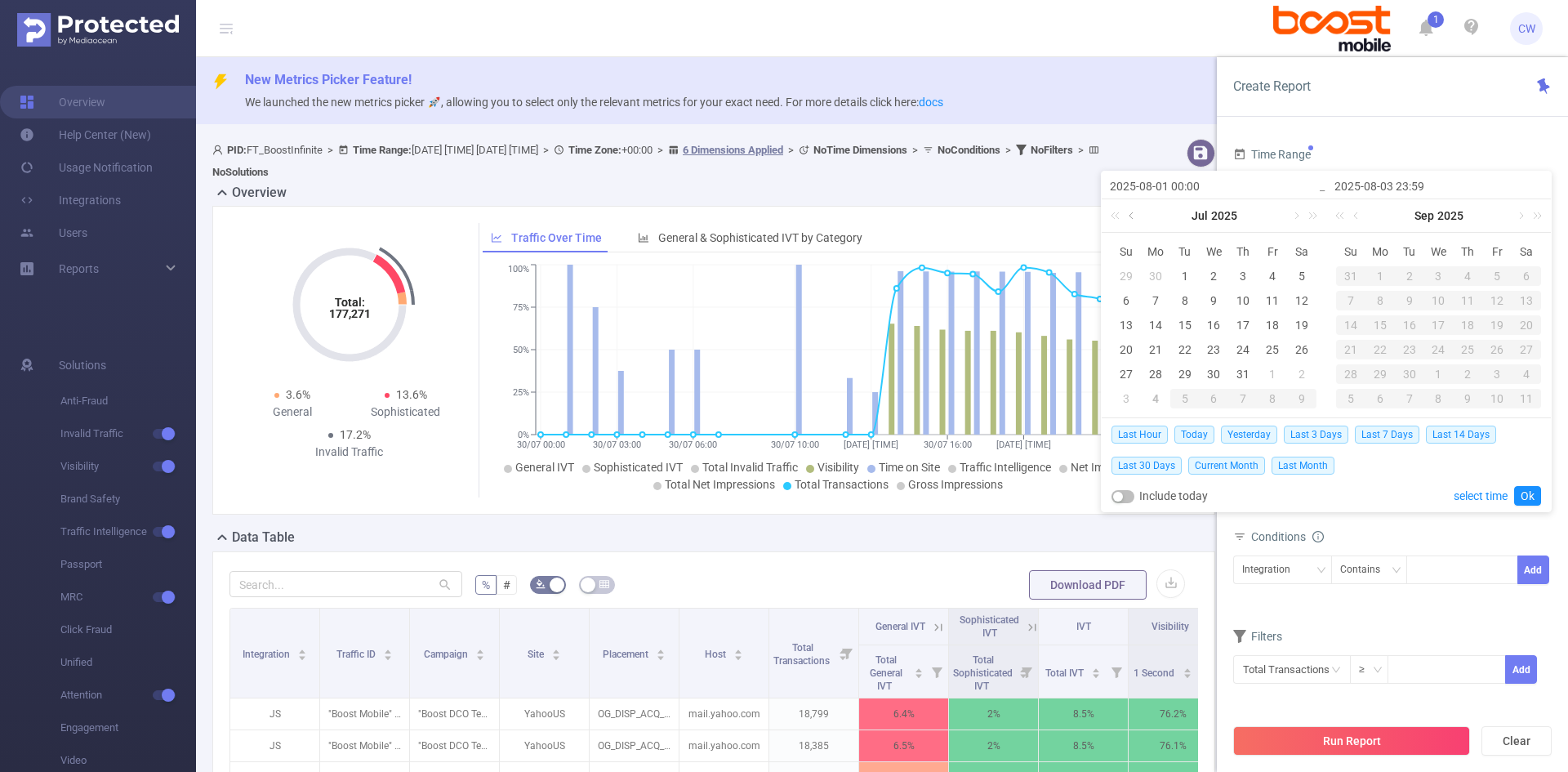 click at bounding box center [1133, 216] 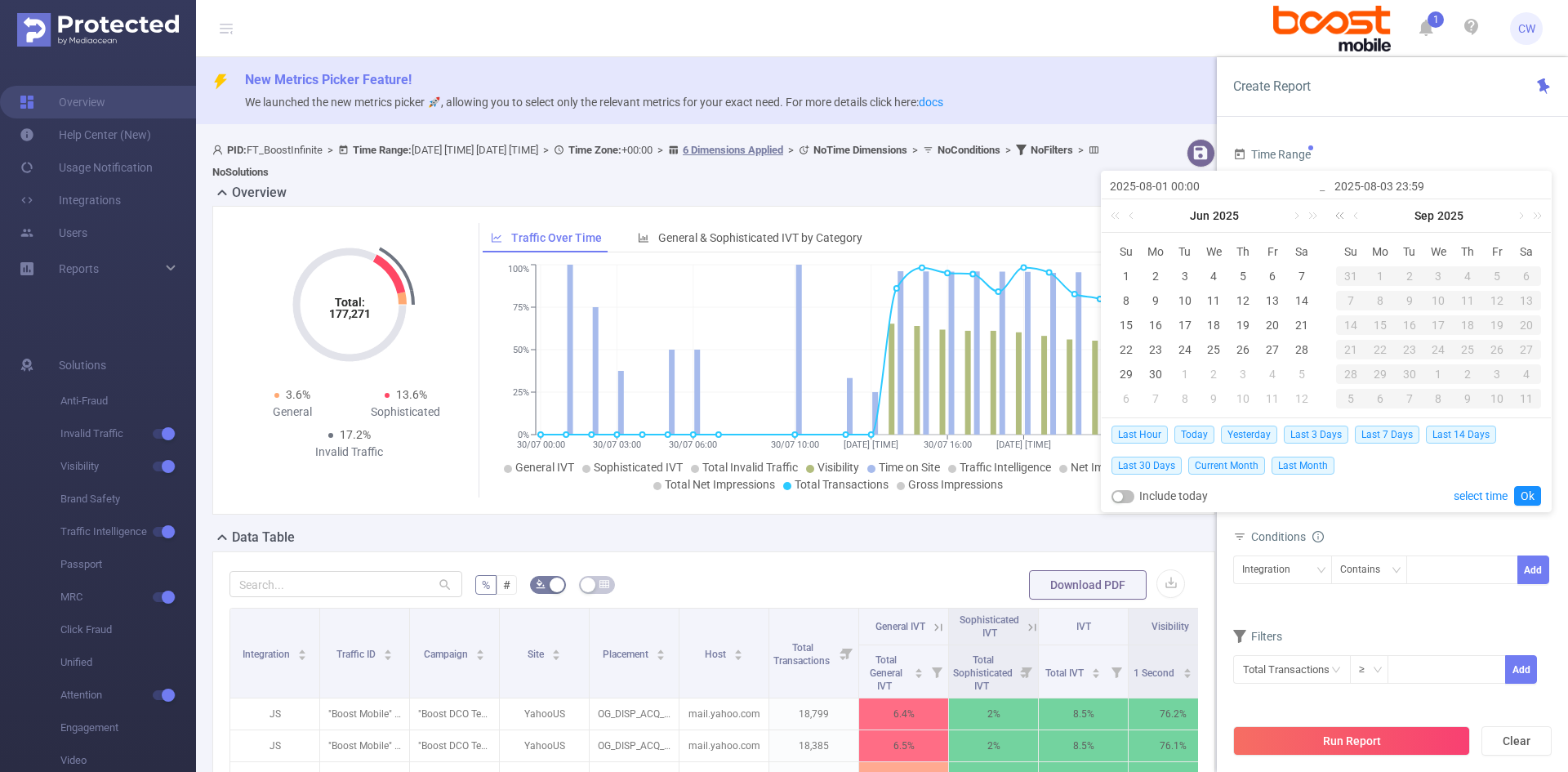 click at bounding box center (1343, 216) 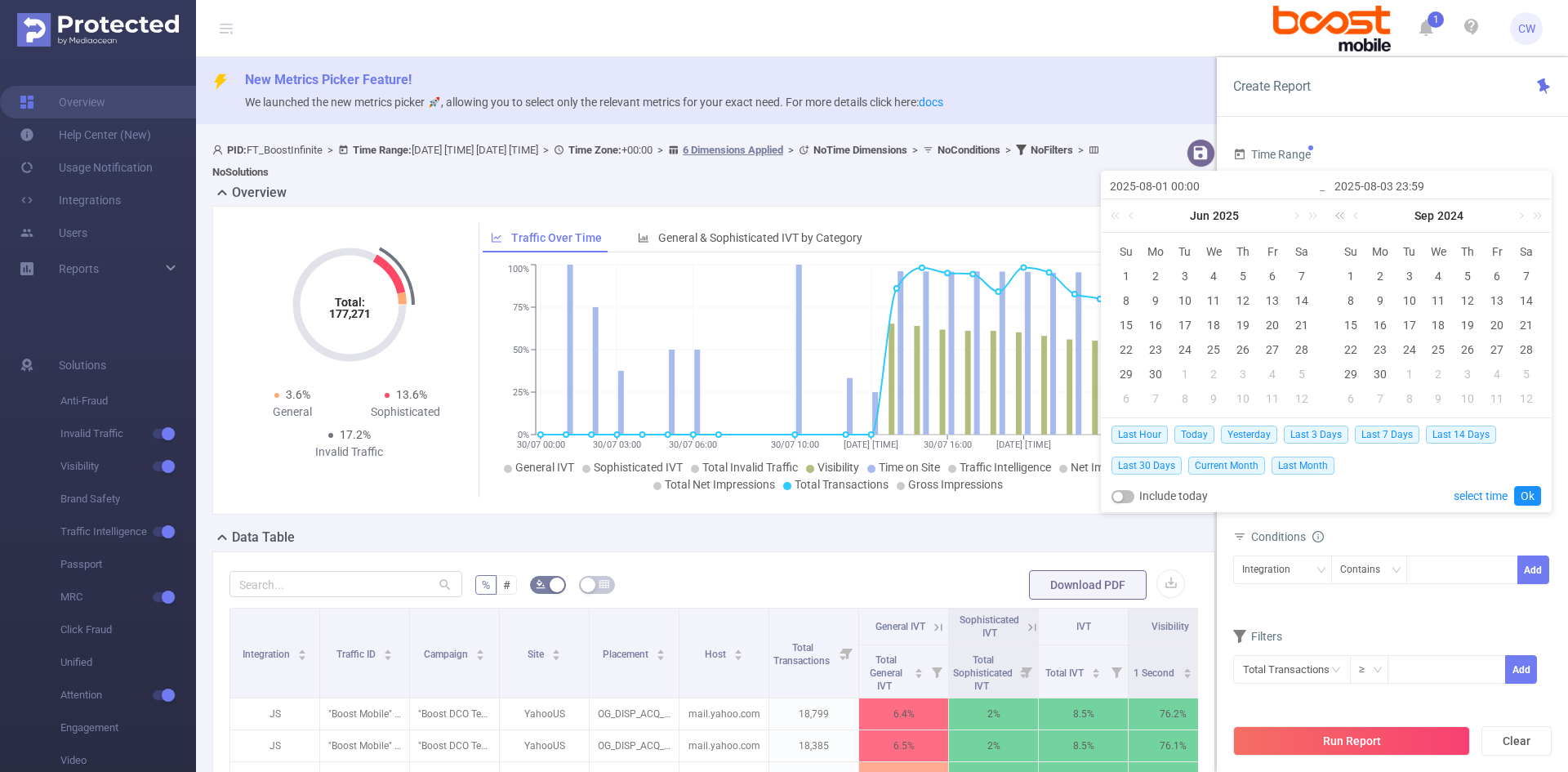 click at bounding box center (1343, 216) 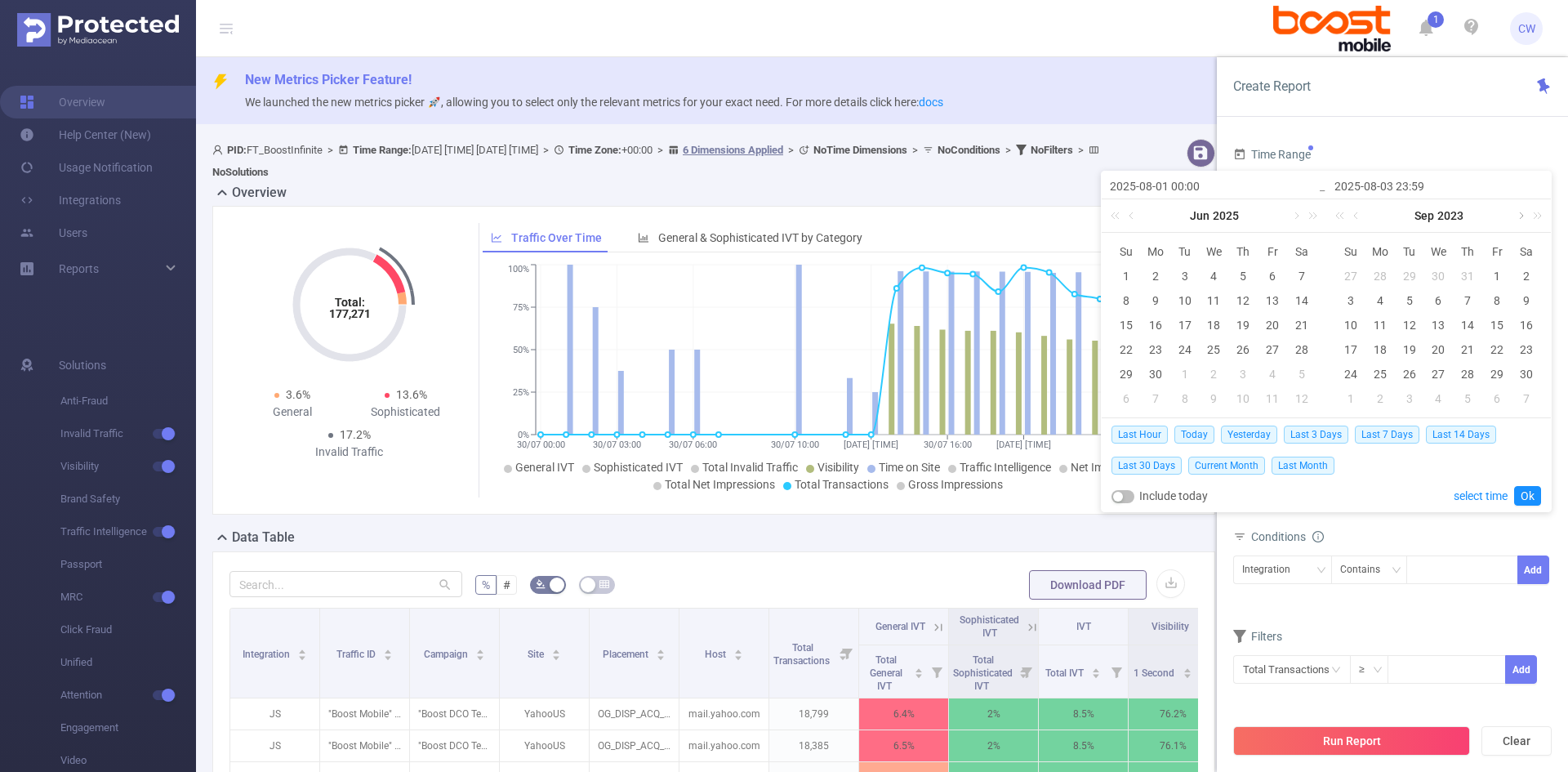 click at bounding box center [1520, 216] 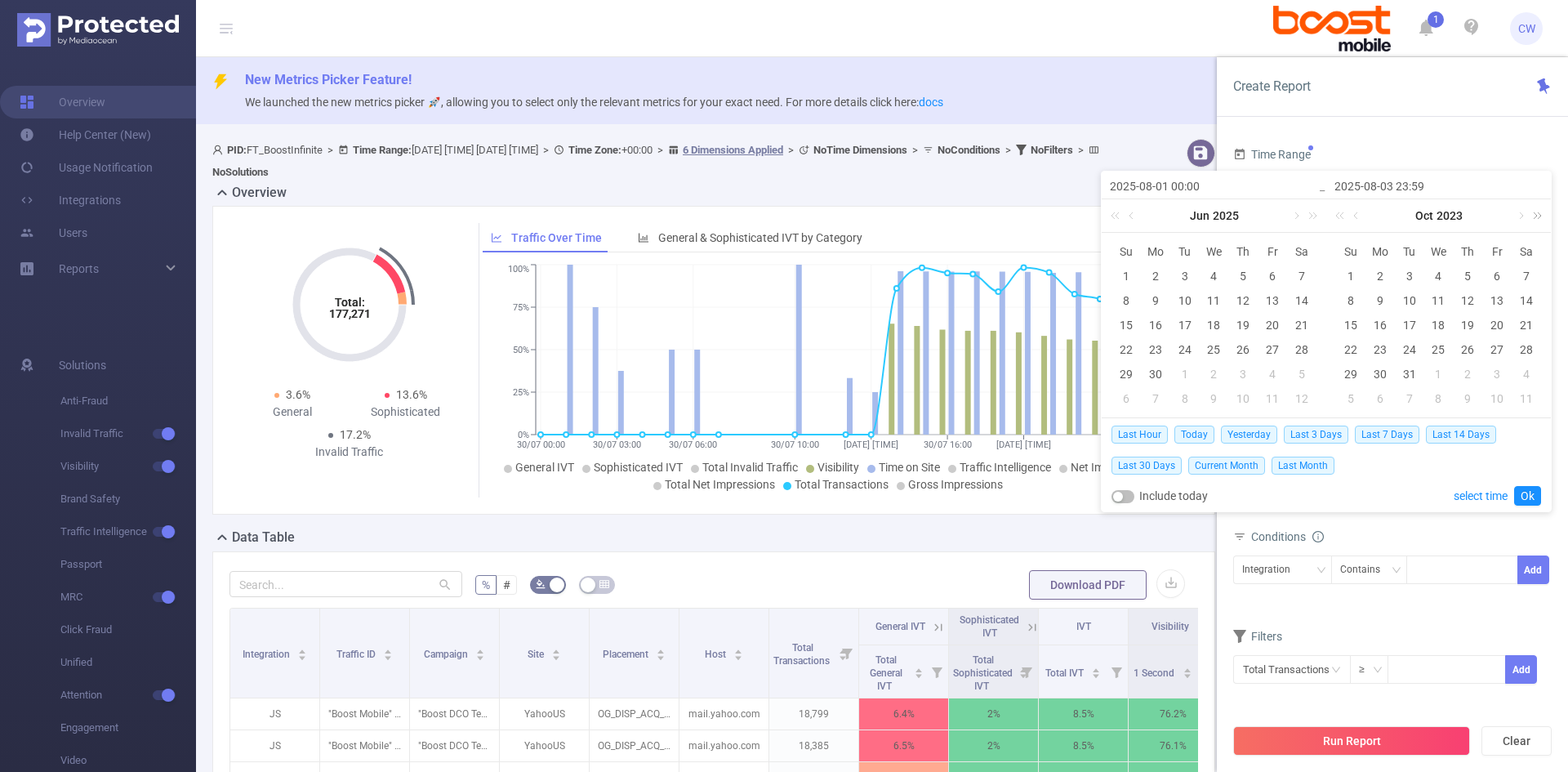 click at bounding box center [1535, 216] 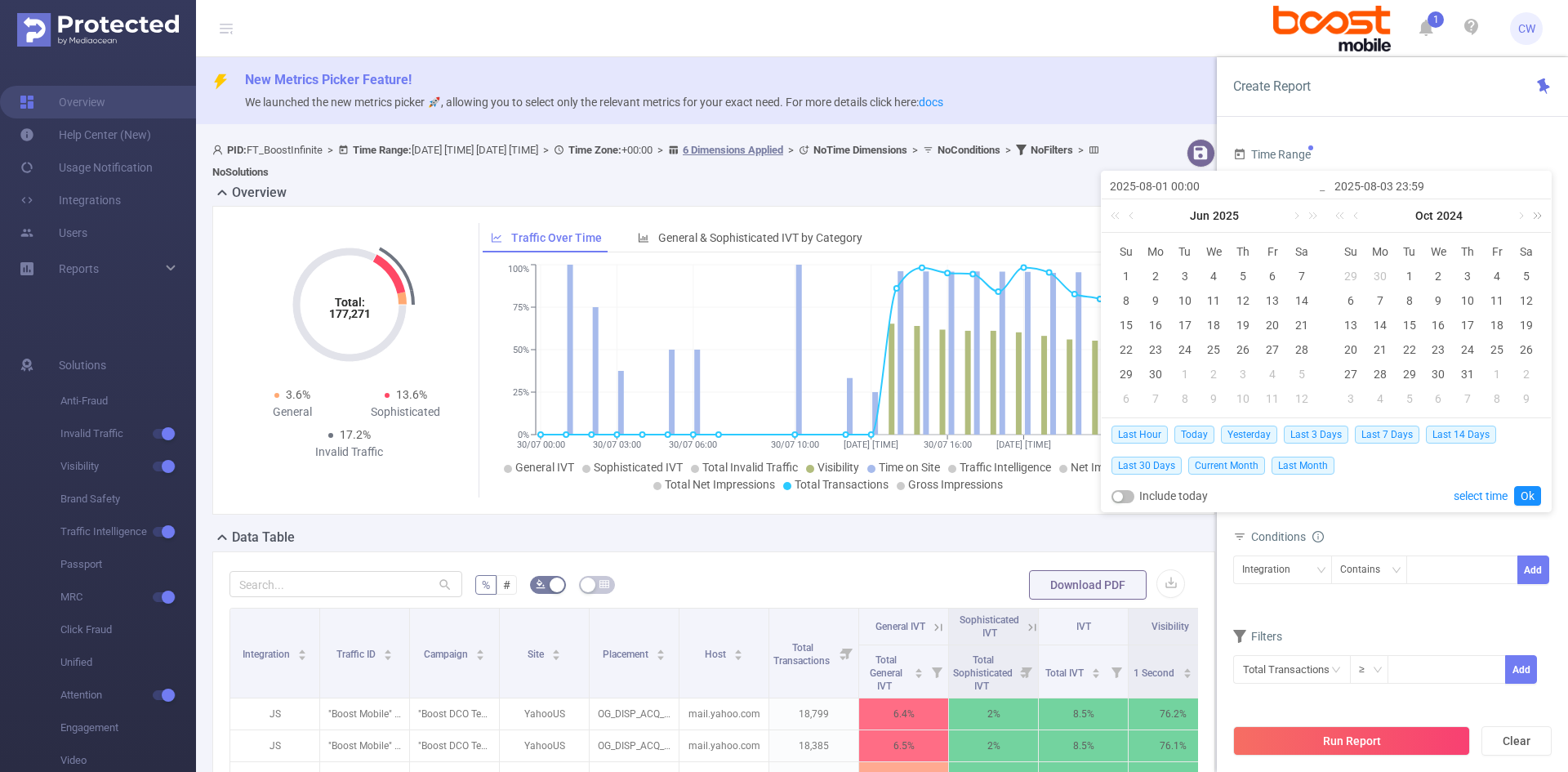 click at bounding box center (1535, 216) 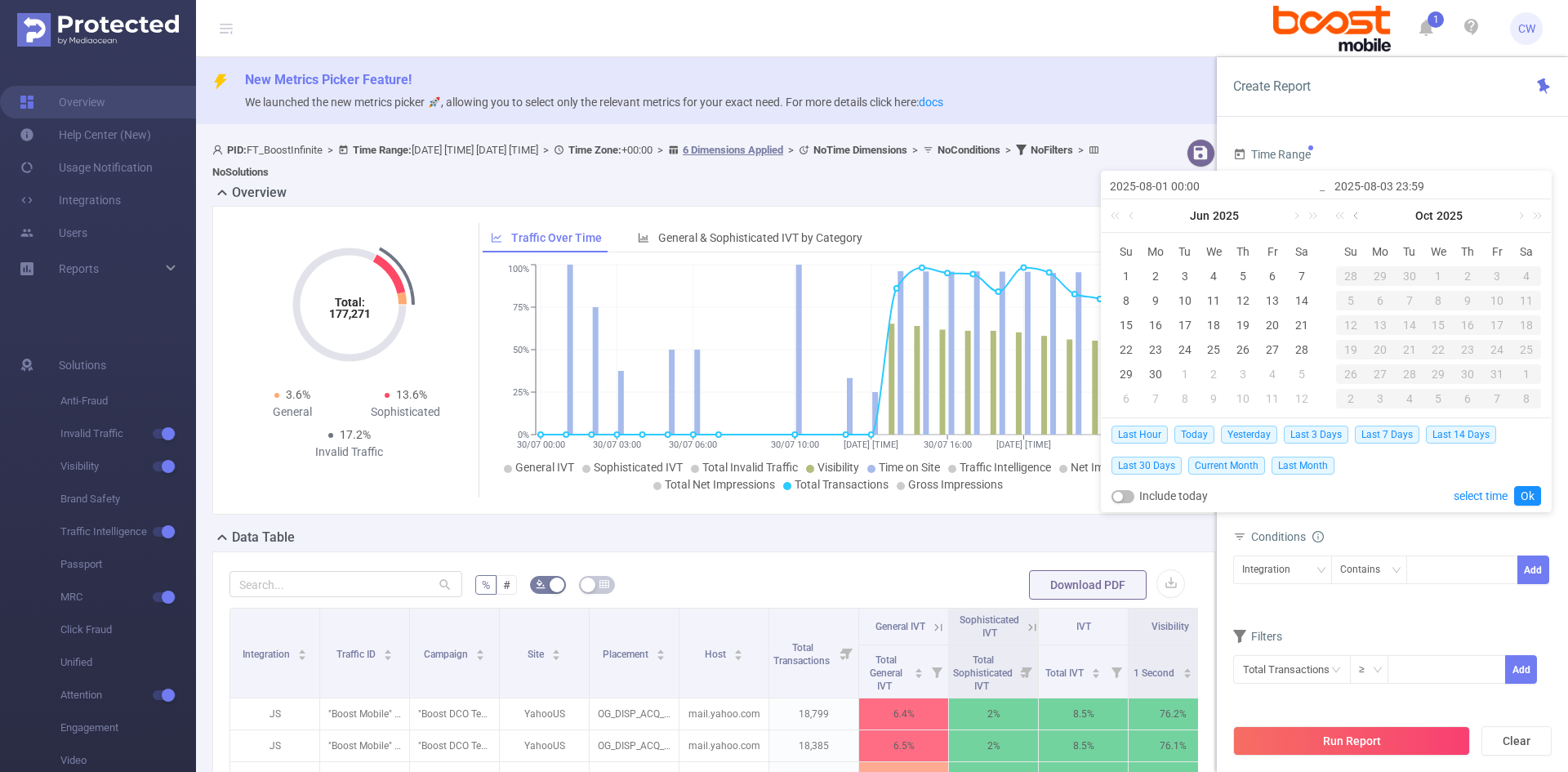 click at bounding box center (1357, 216) 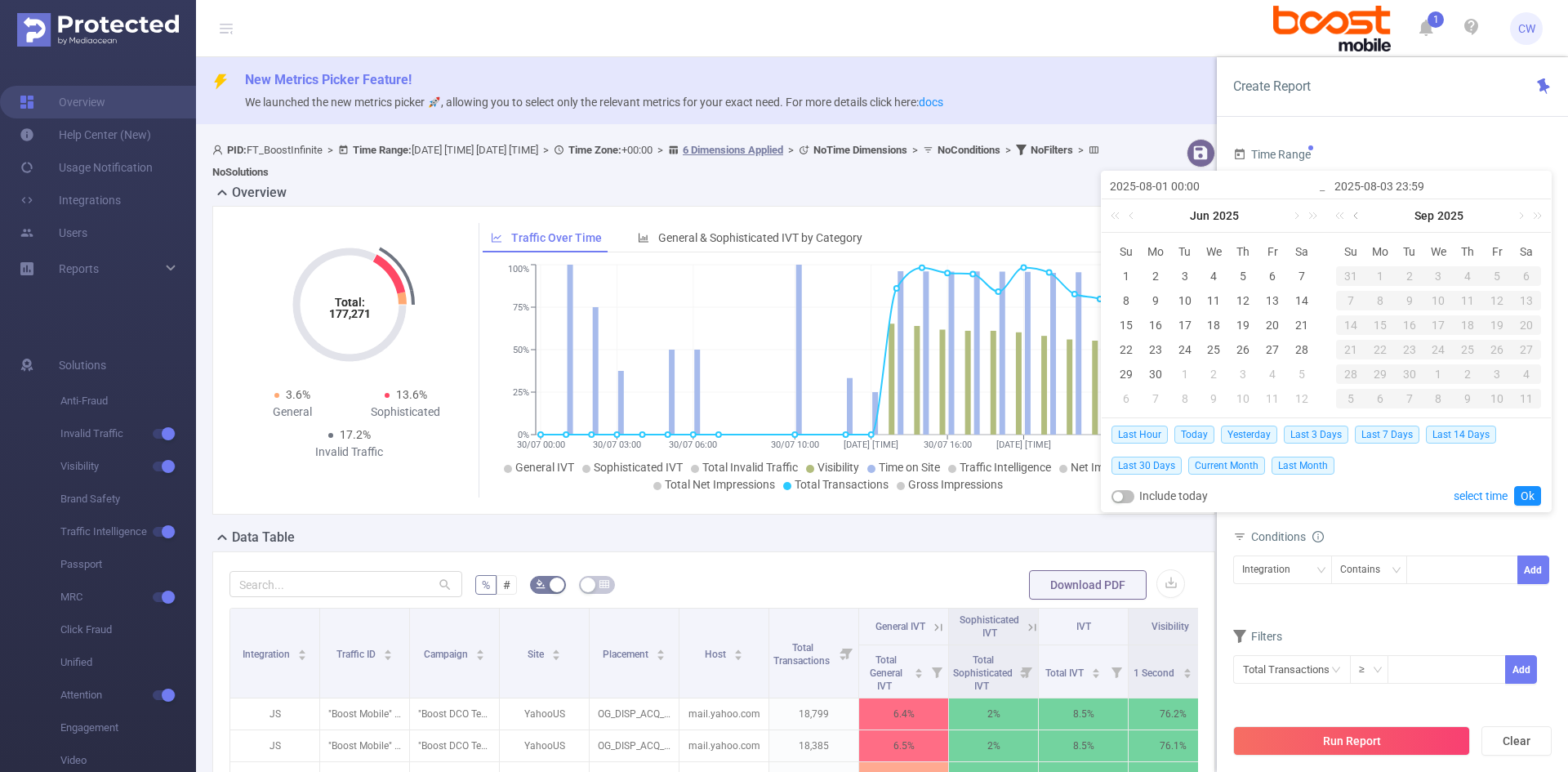 click at bounding box center (1357, 216) 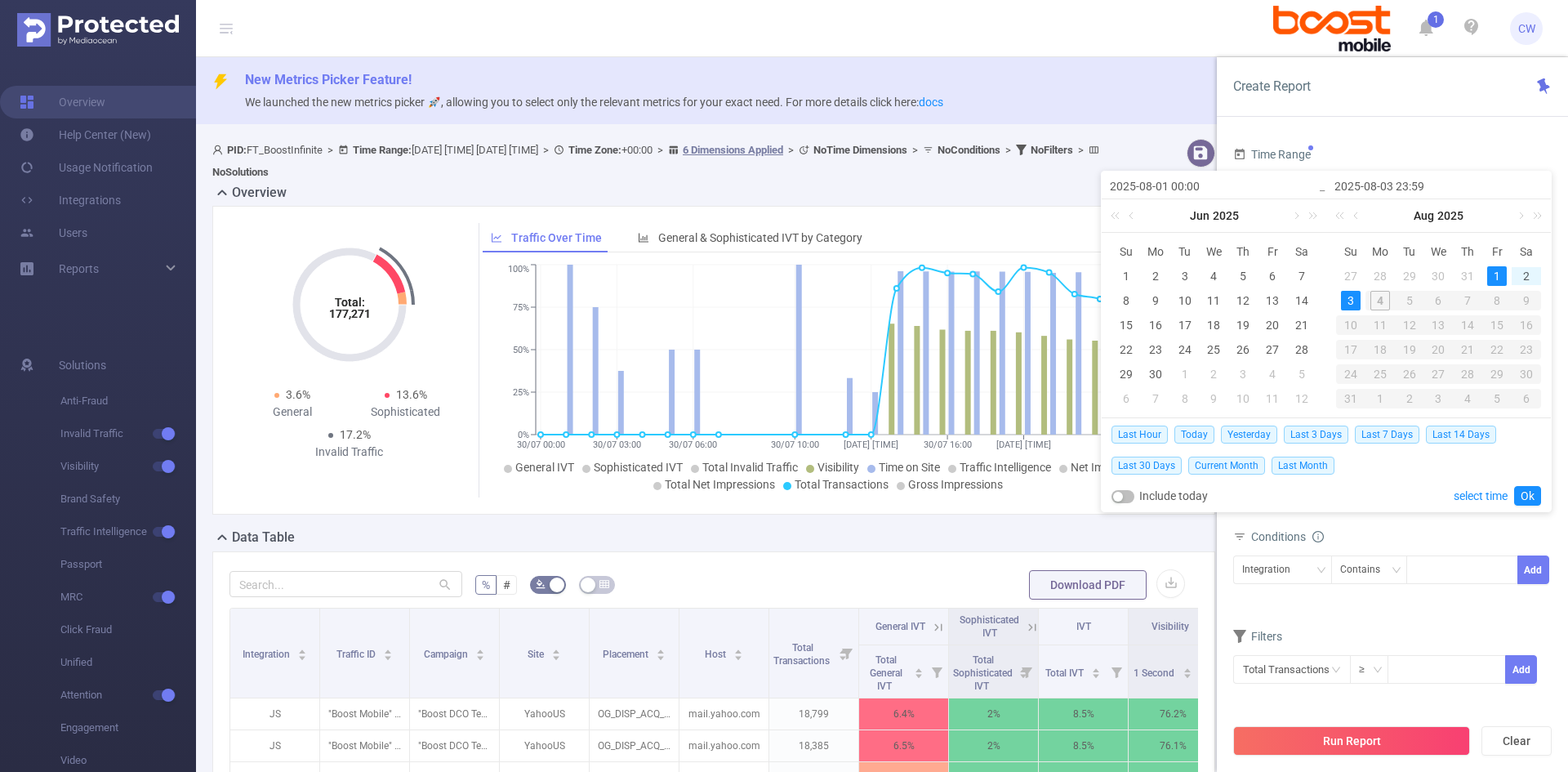 click on "13" at bounding box center (1272, 301) 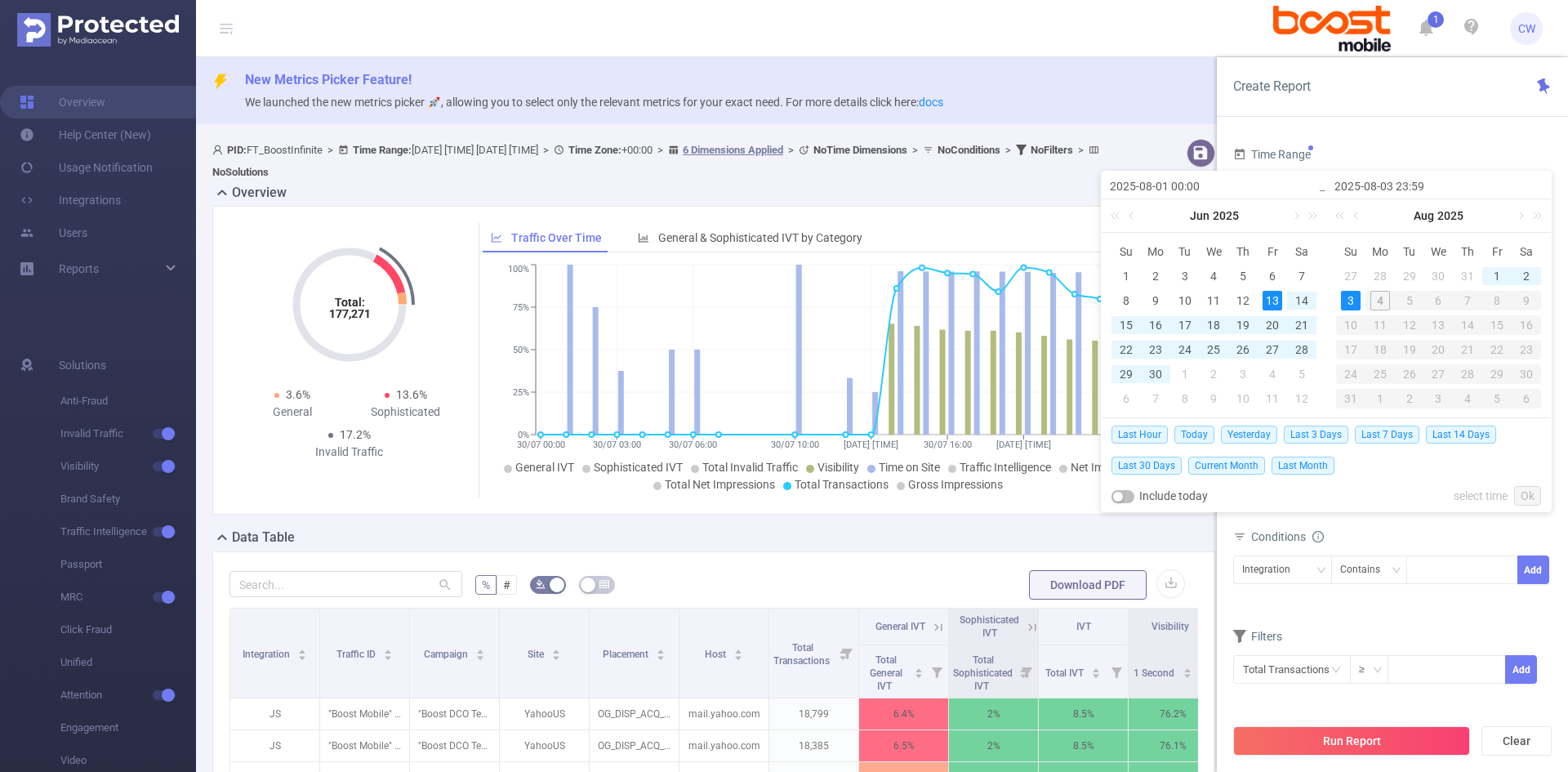 click on "3" at bounding box center [1351, 301] 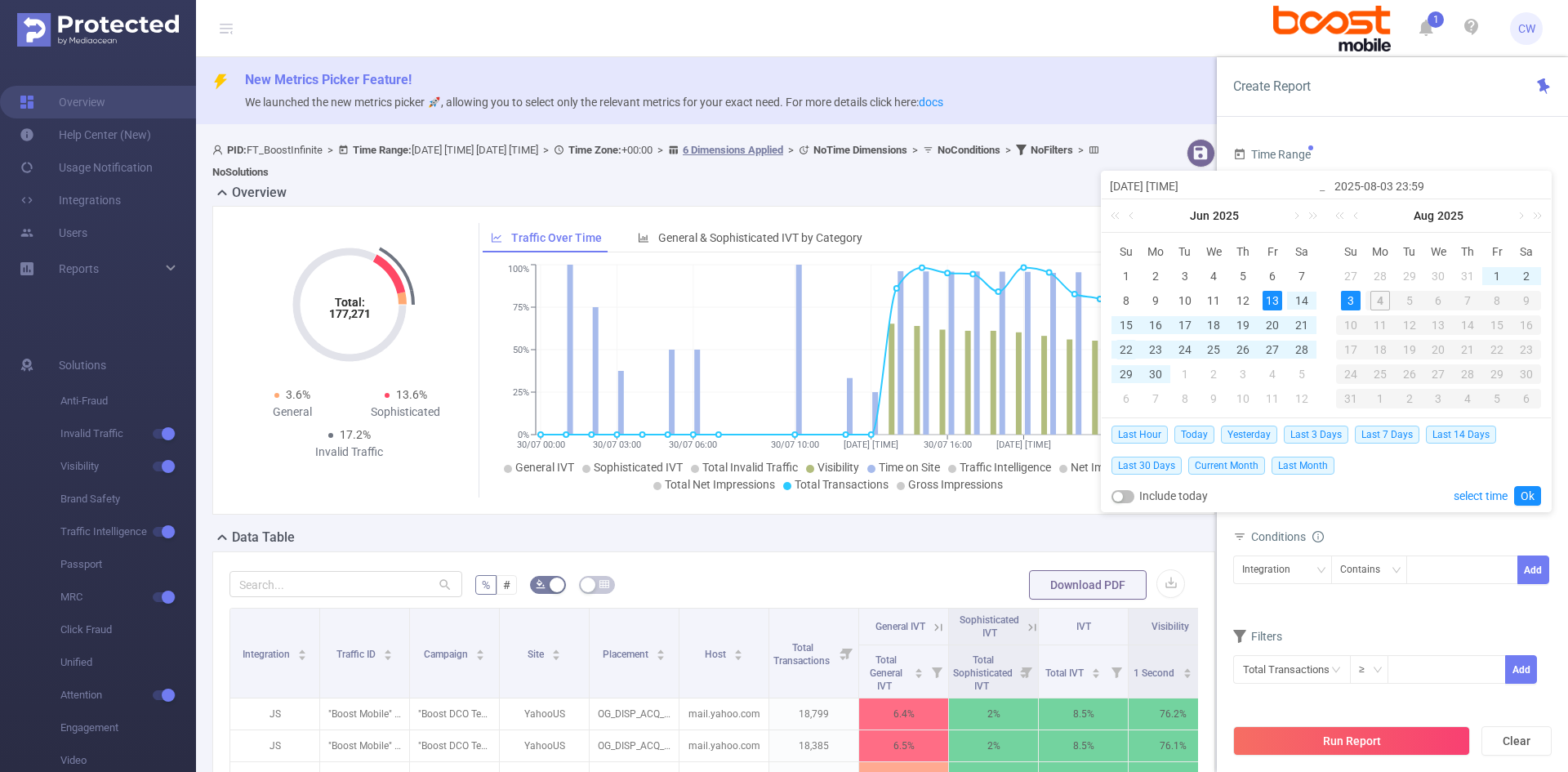 click on "22" at bounding box center (1126, 350) 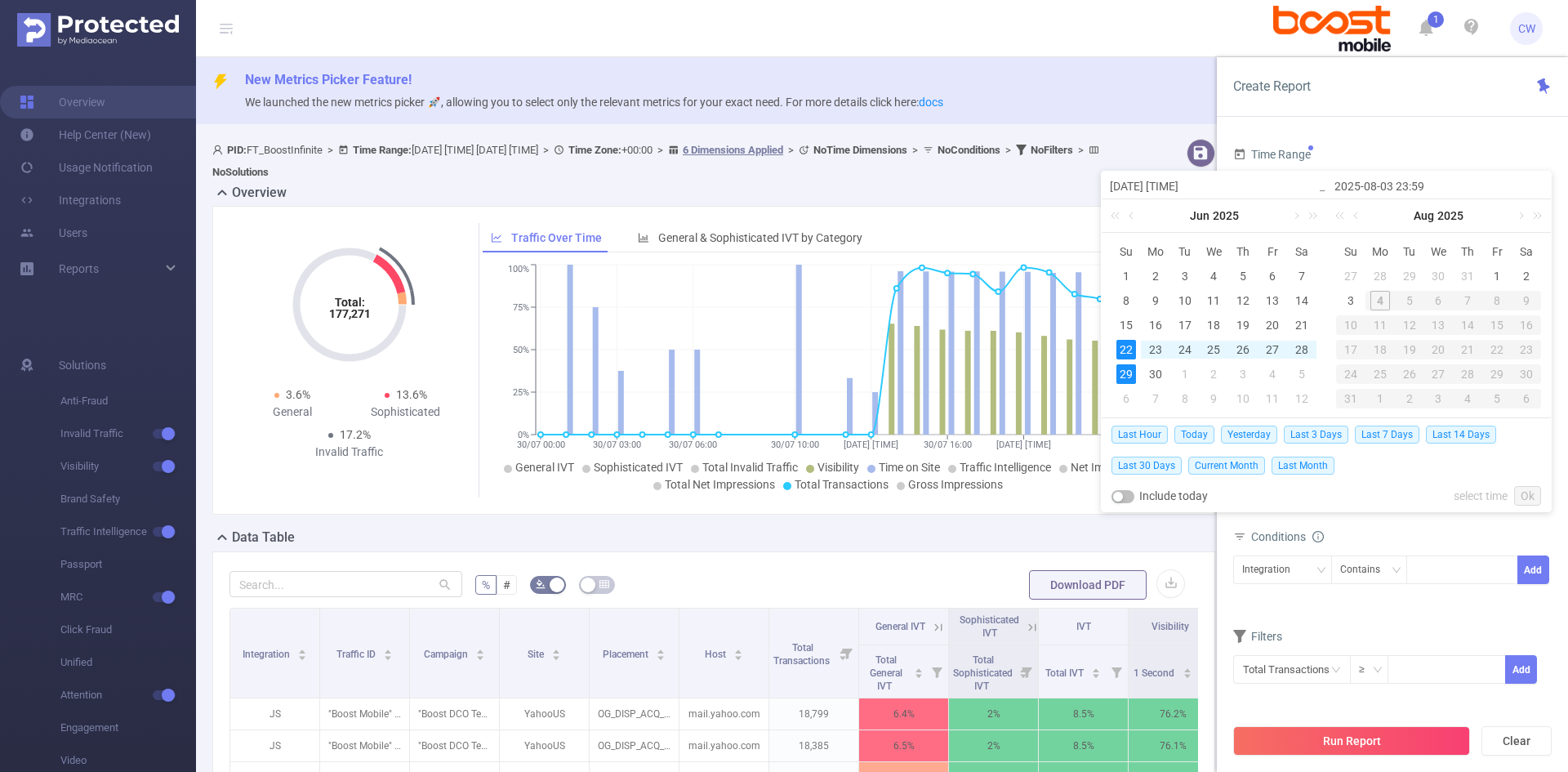 click on "29" at bounding box center (1126, 374) 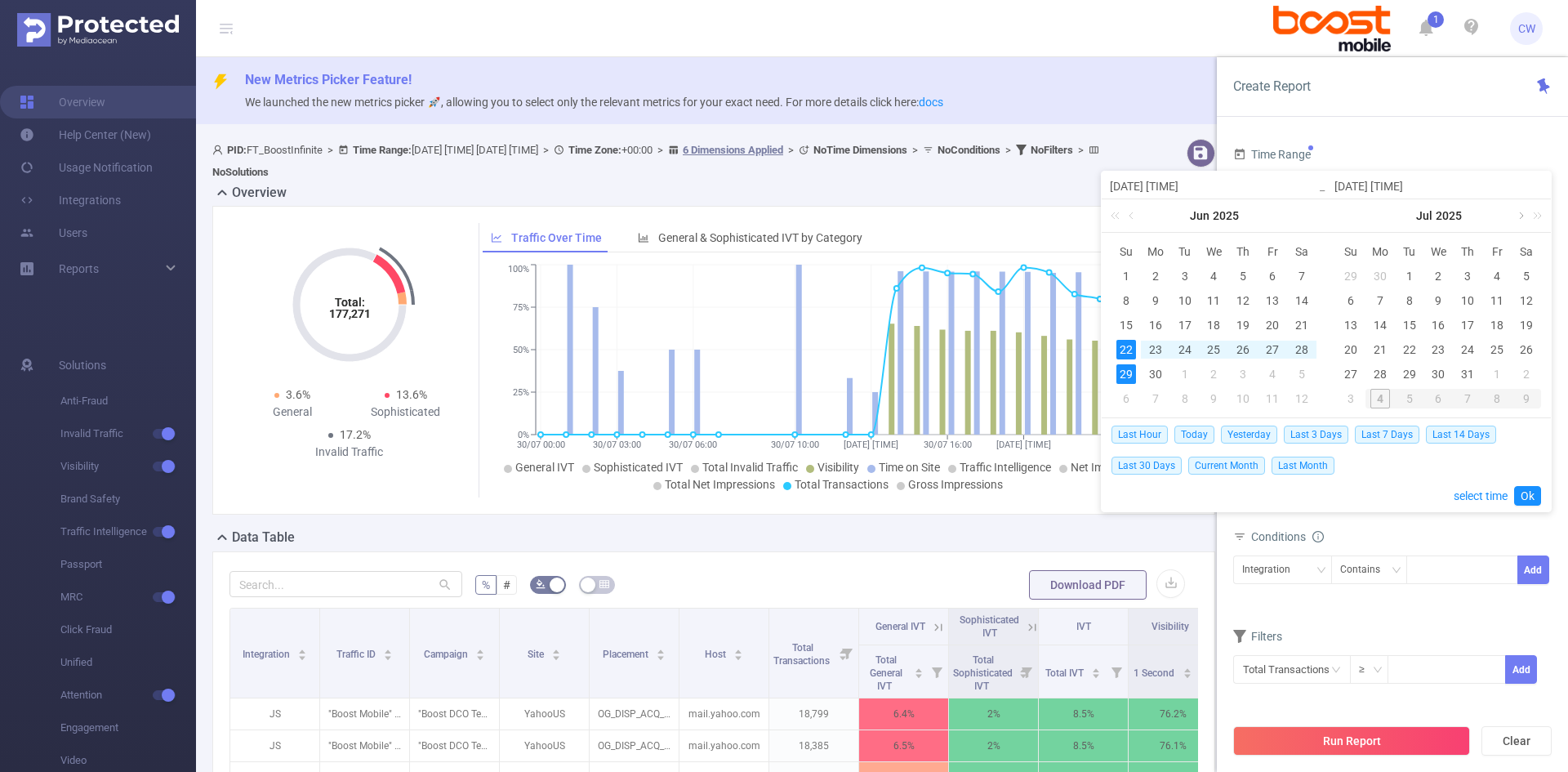 click at bounding box center (1520, 216) 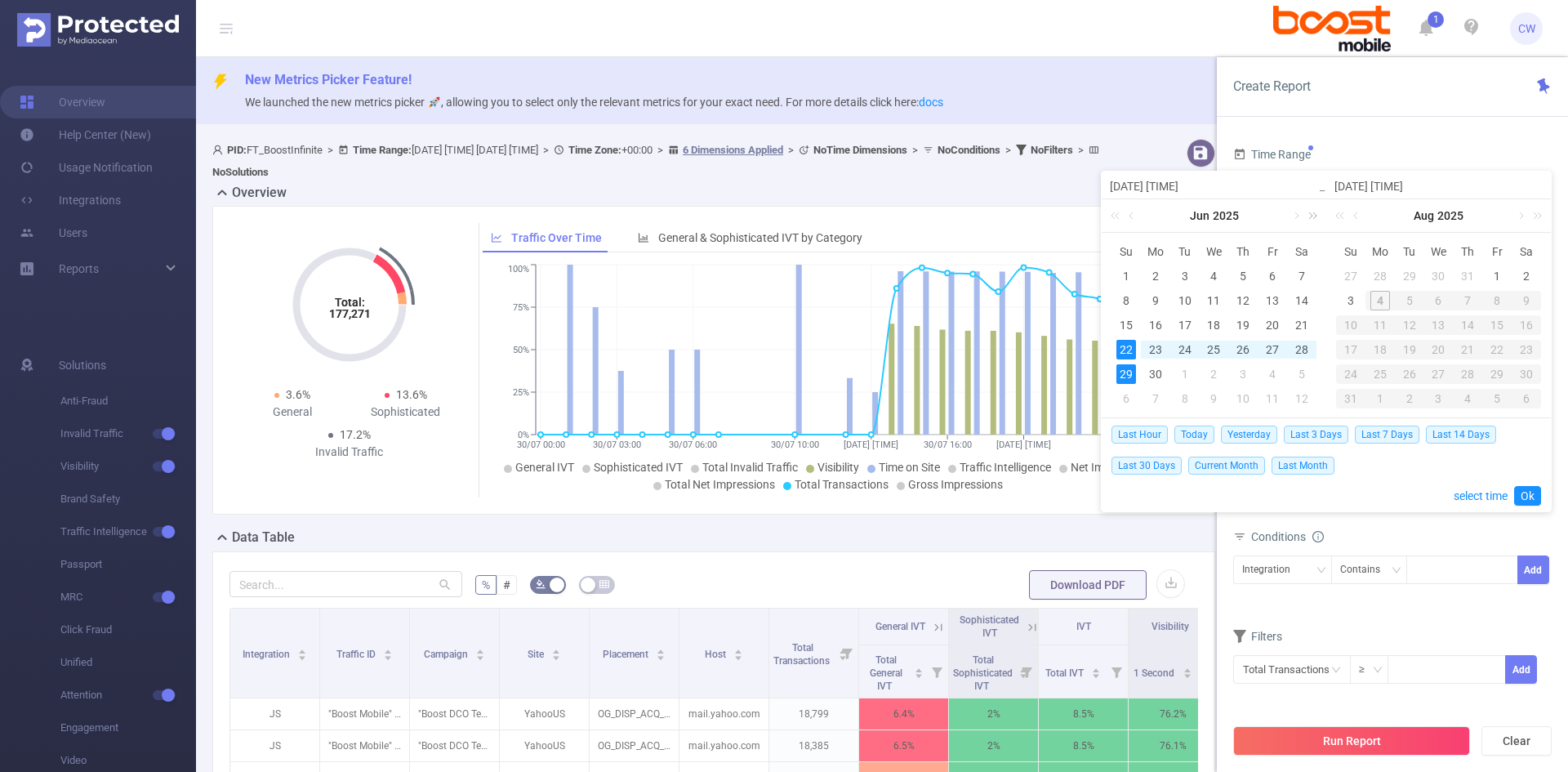 click at bounding box center [1310, 216] 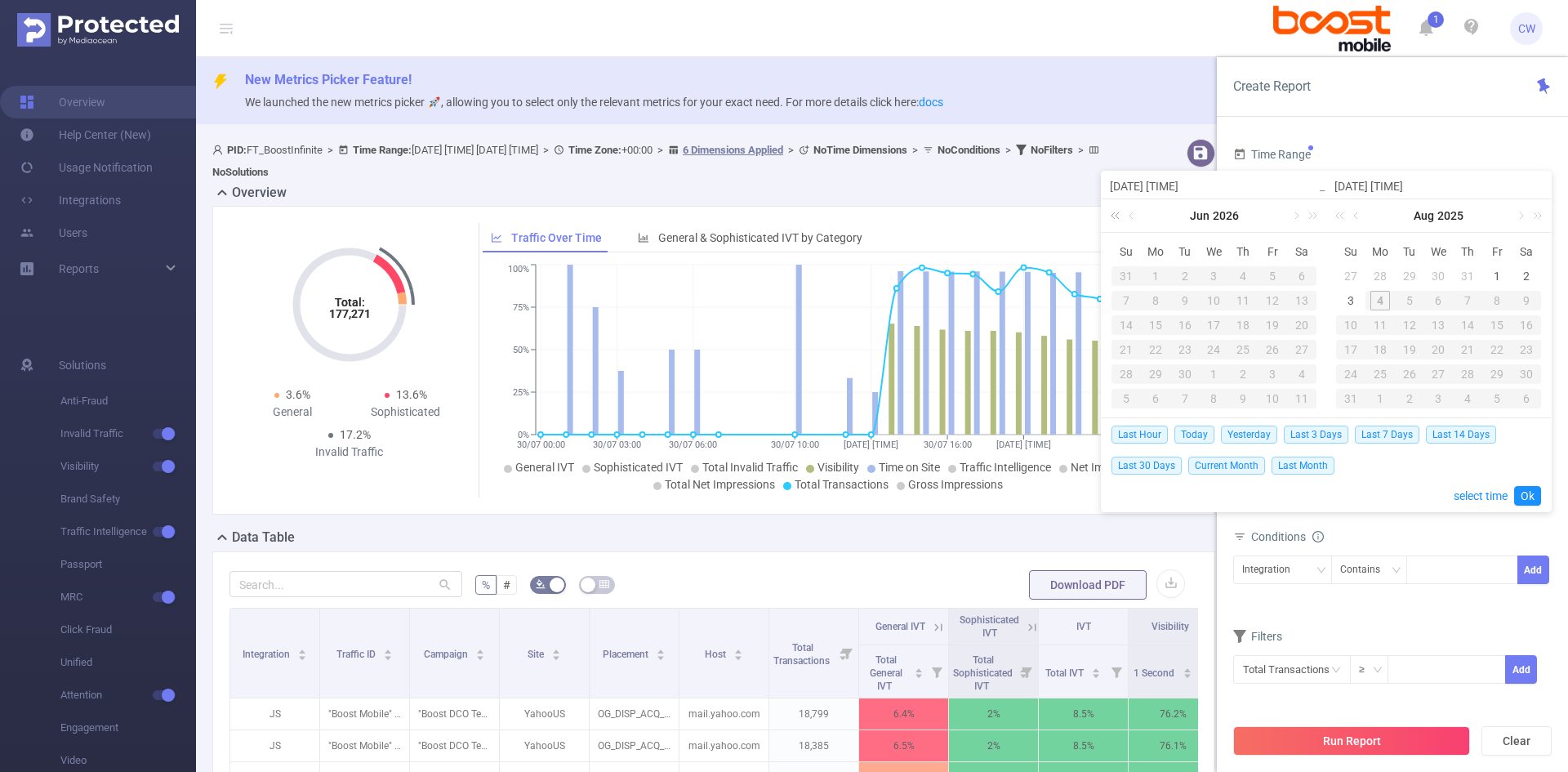 click at bounding box center (1118, 216) 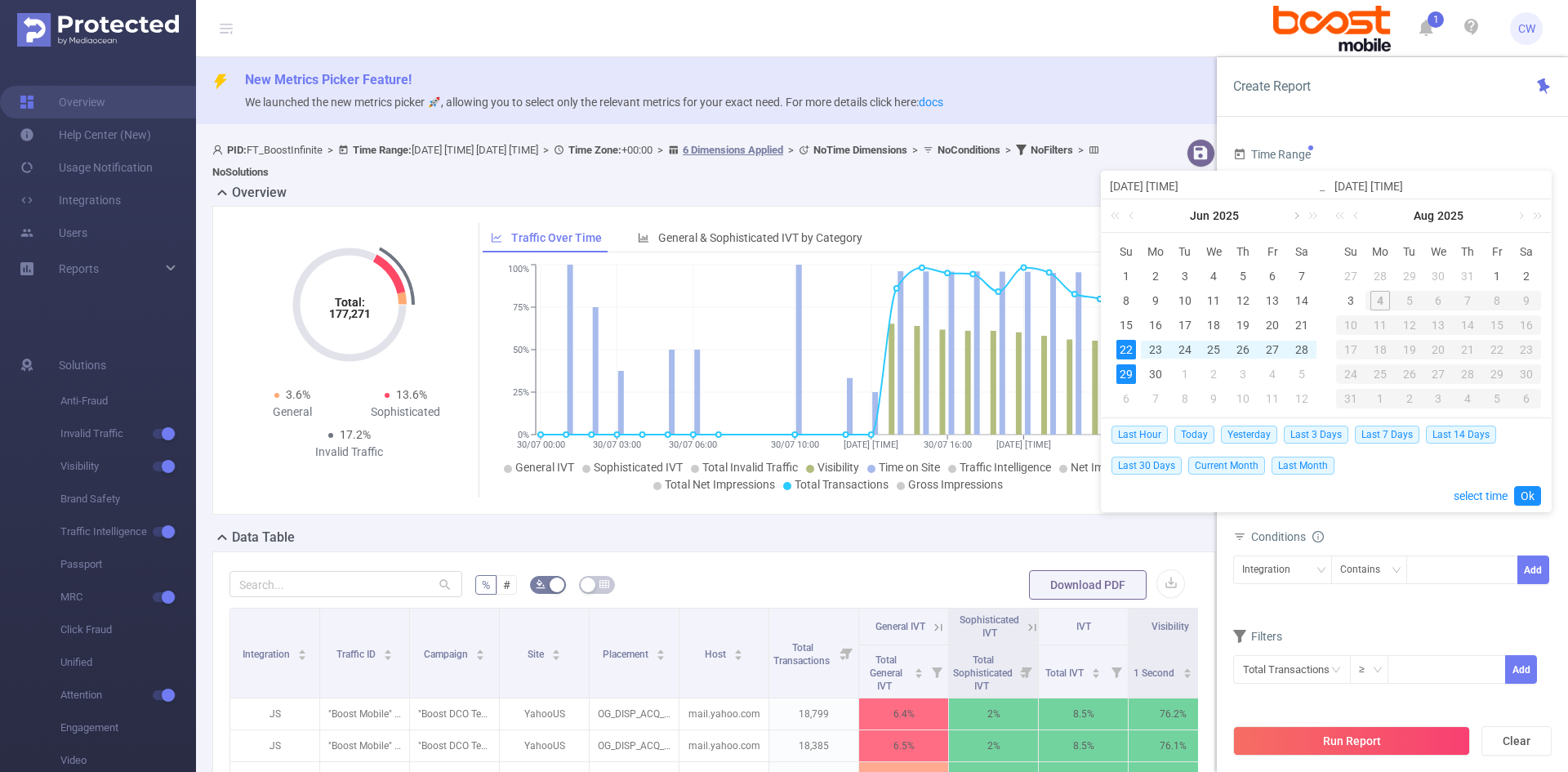 click at bounding box center [1295, 216] 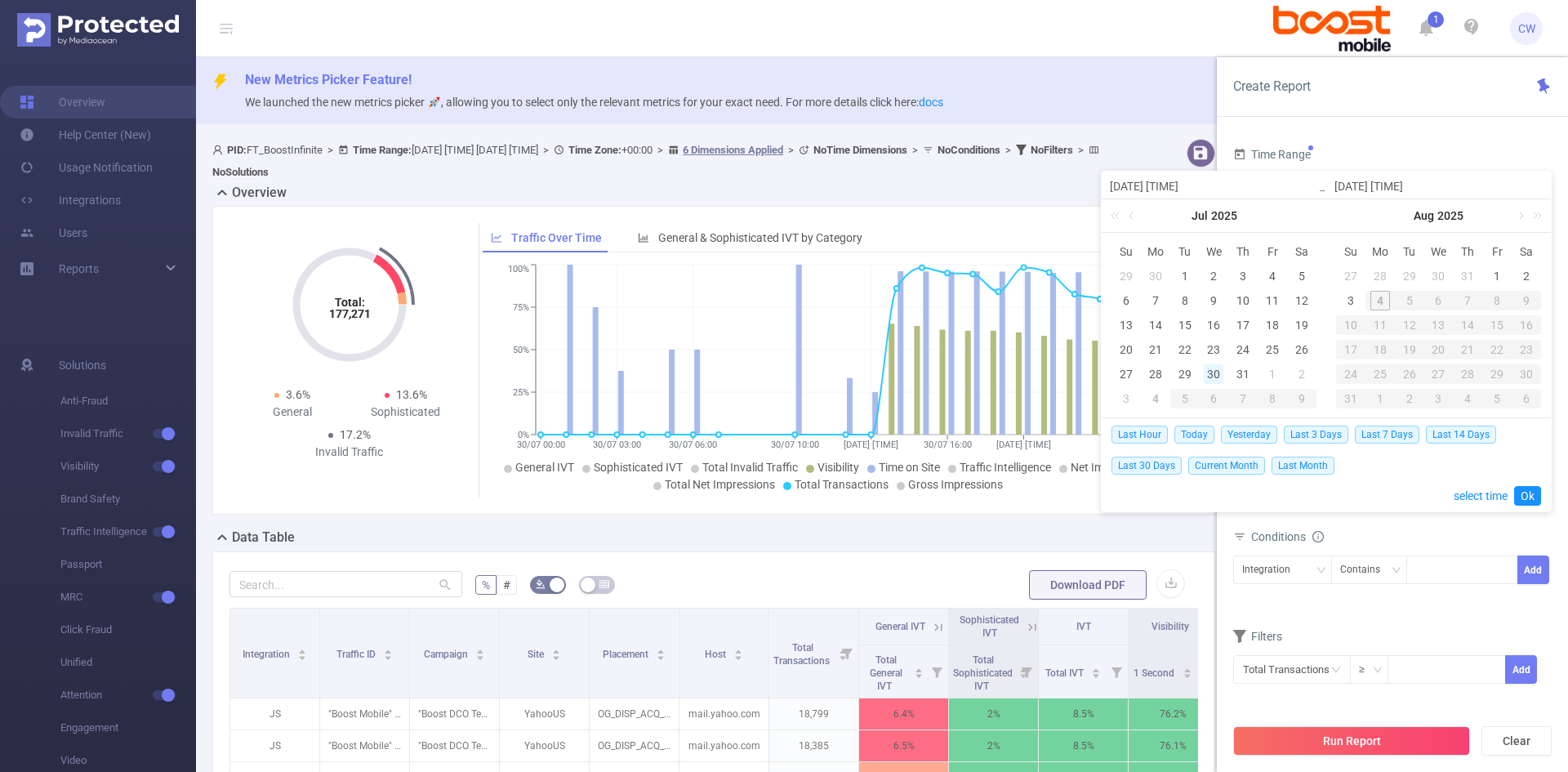 click on "30" at bounding box center (1214, 374) 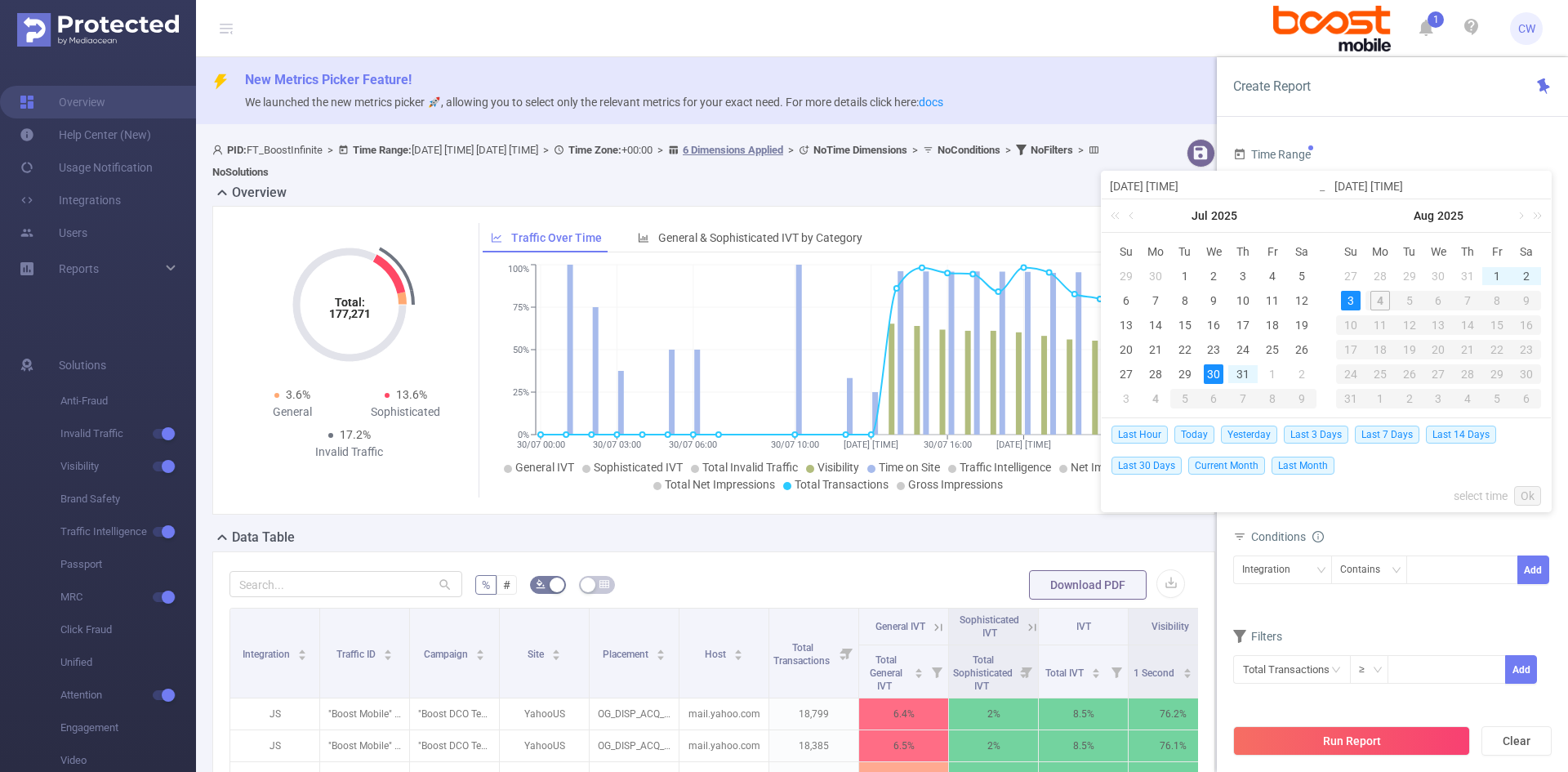 click on "3" at bounding box center (1351, 301) 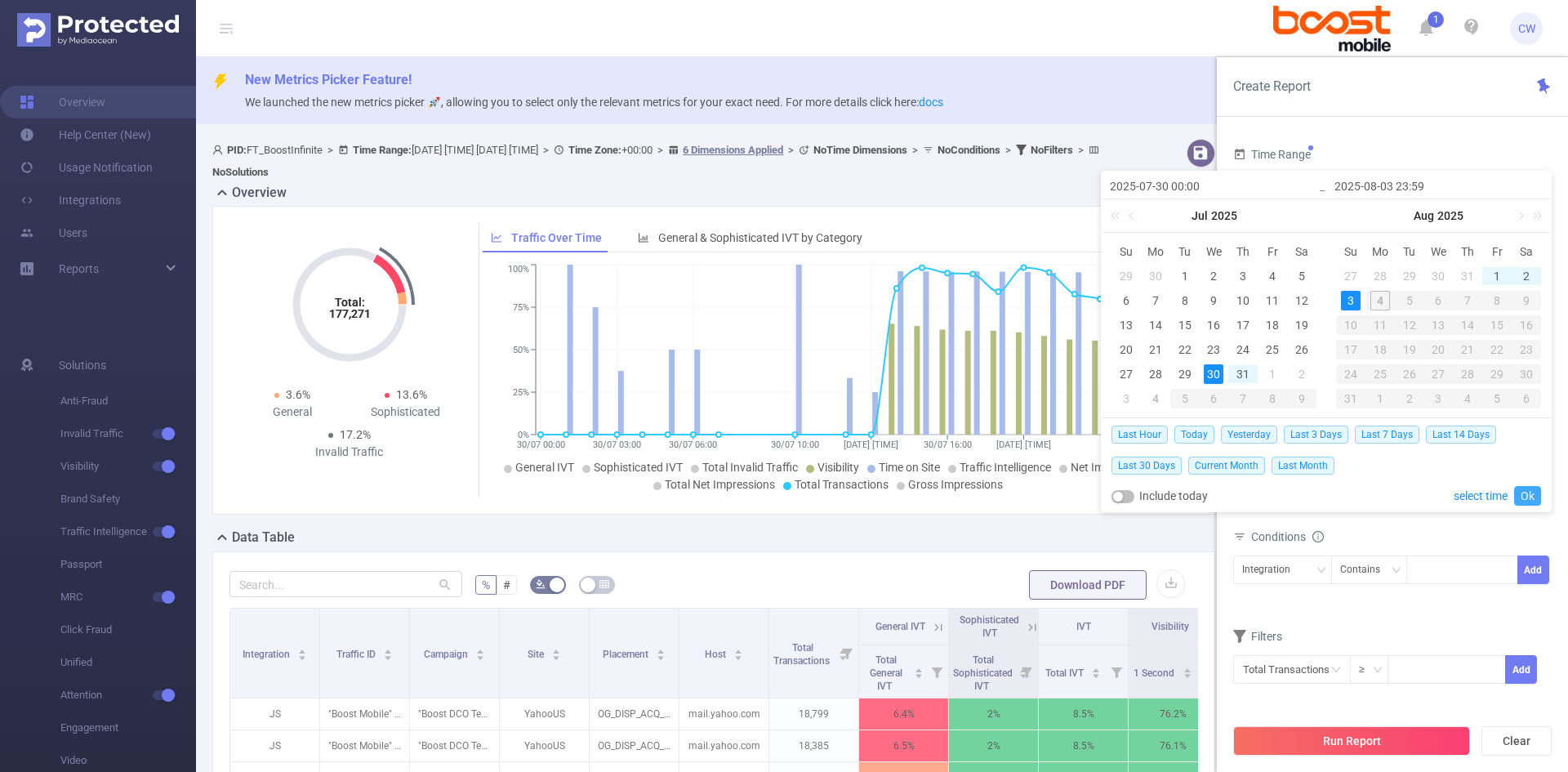 click on "Ok" at bounding box center [1527, 496] 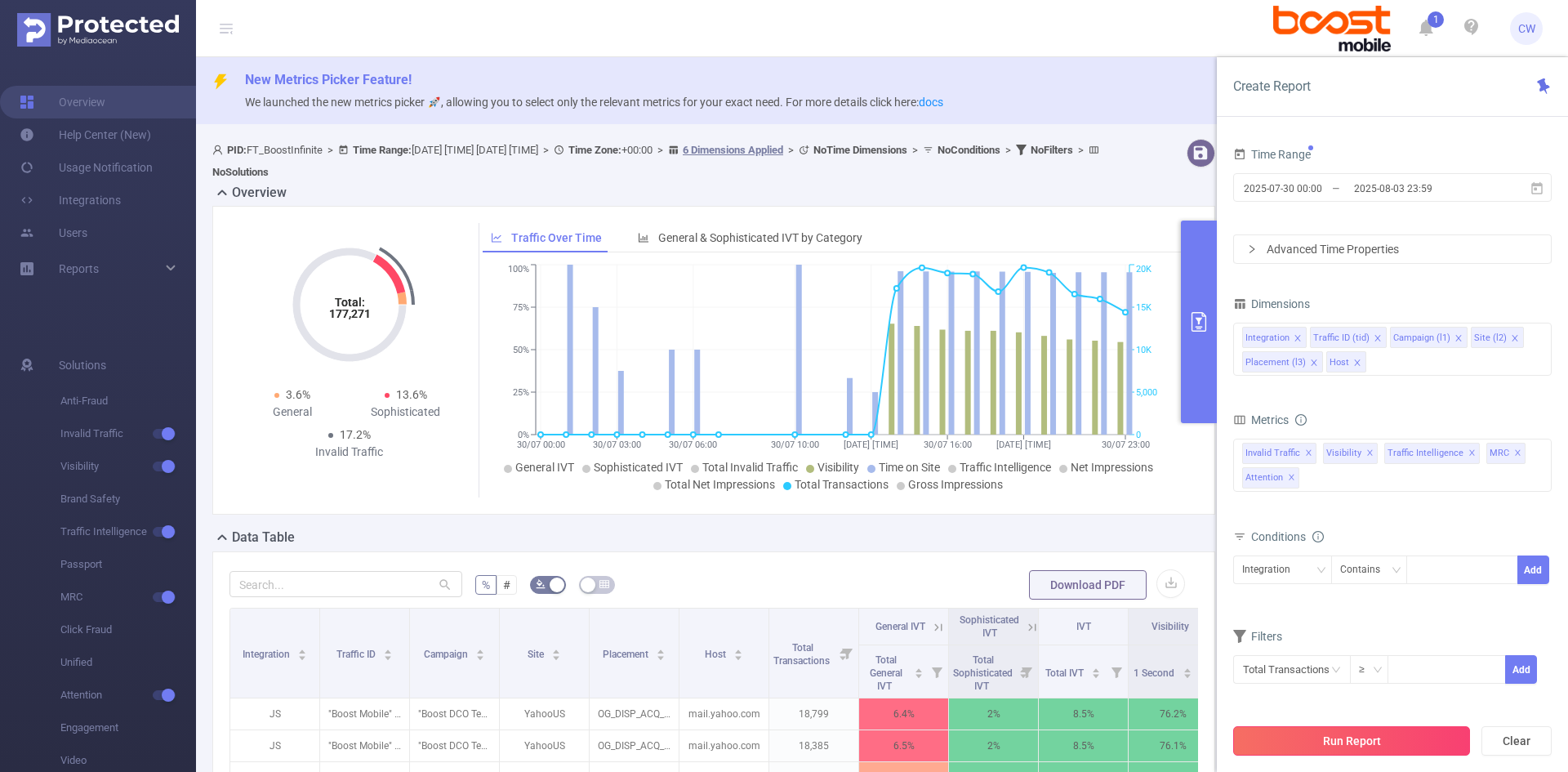 click on "Run Report" at bounding box center (1352, 741) 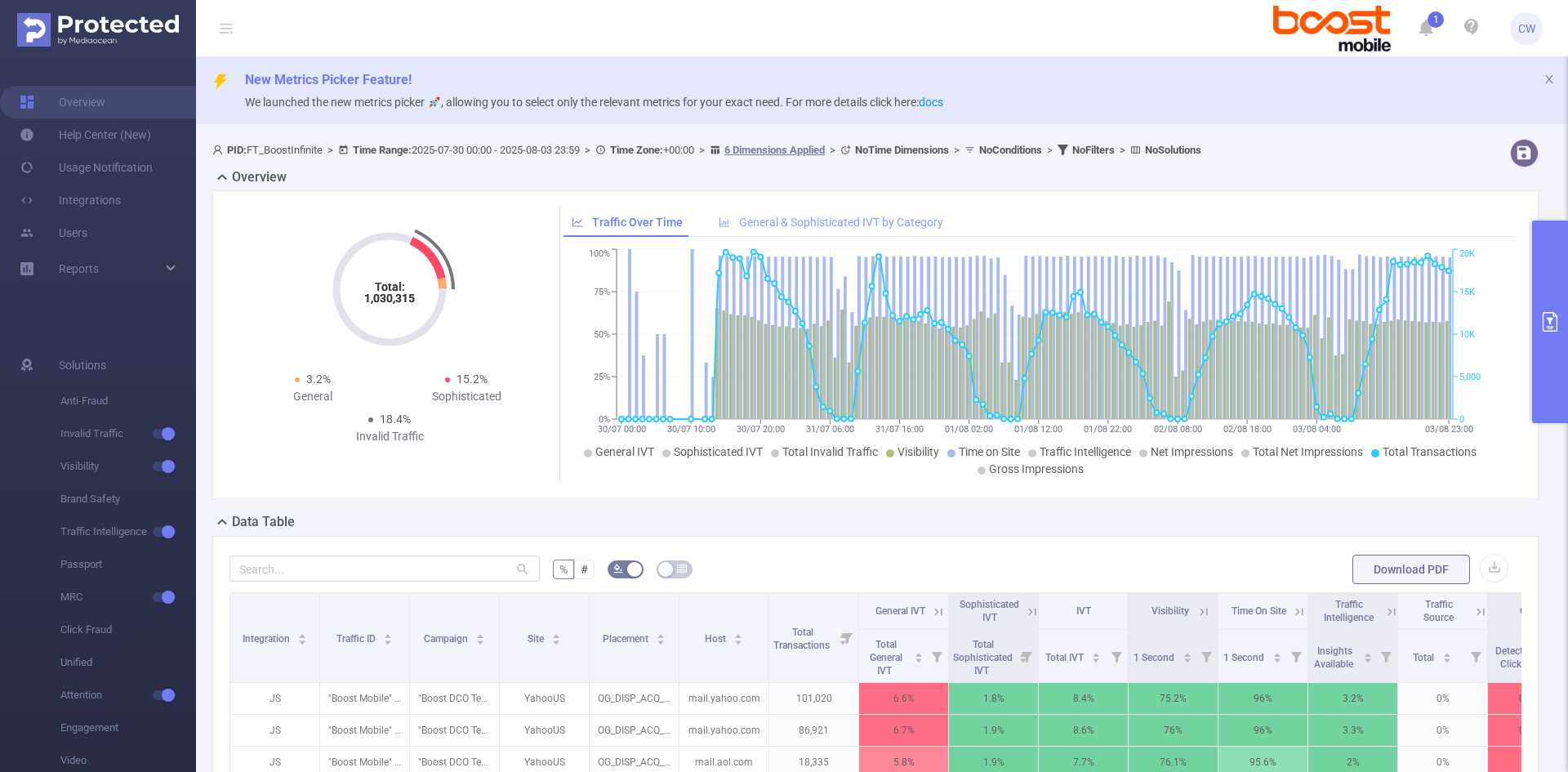 click on "General & Sophisticated IVT by Category" at bounding box center (841, 222) 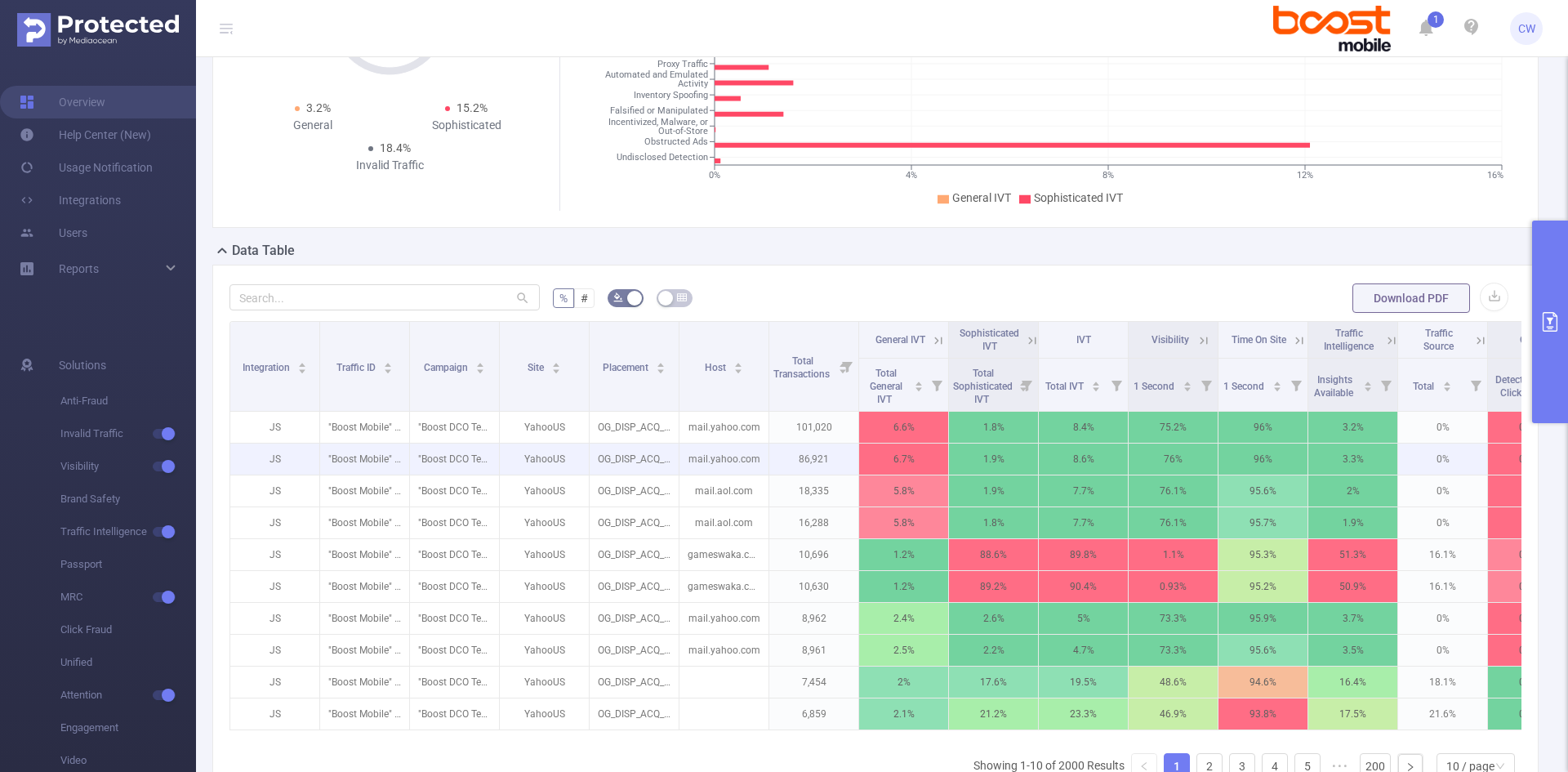 scroll, scrollTop: 341, scrollLeft: 0, axis: vertical 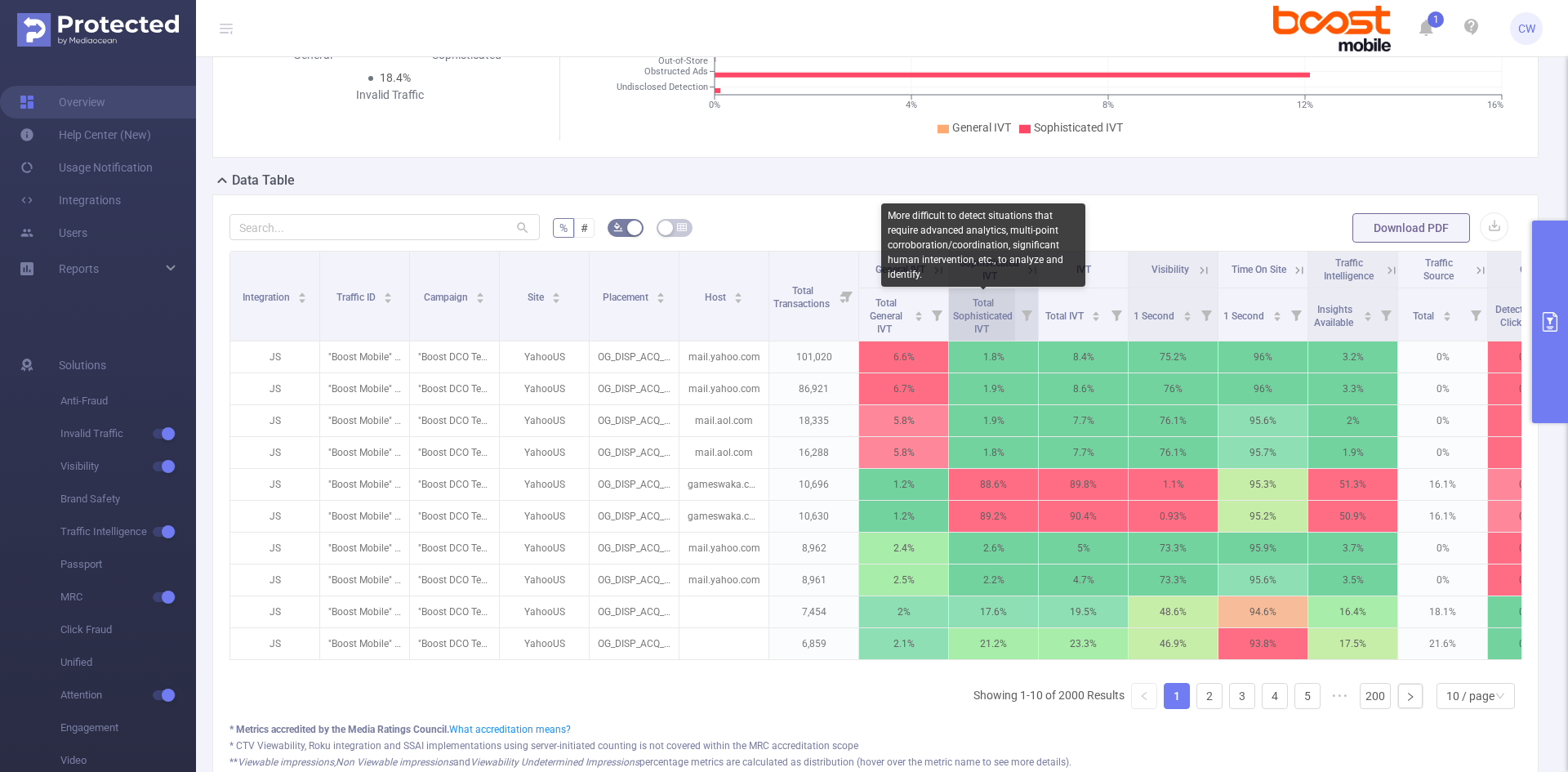 click on "Total Sophisticated IVT" at bounding box center (982, 316) 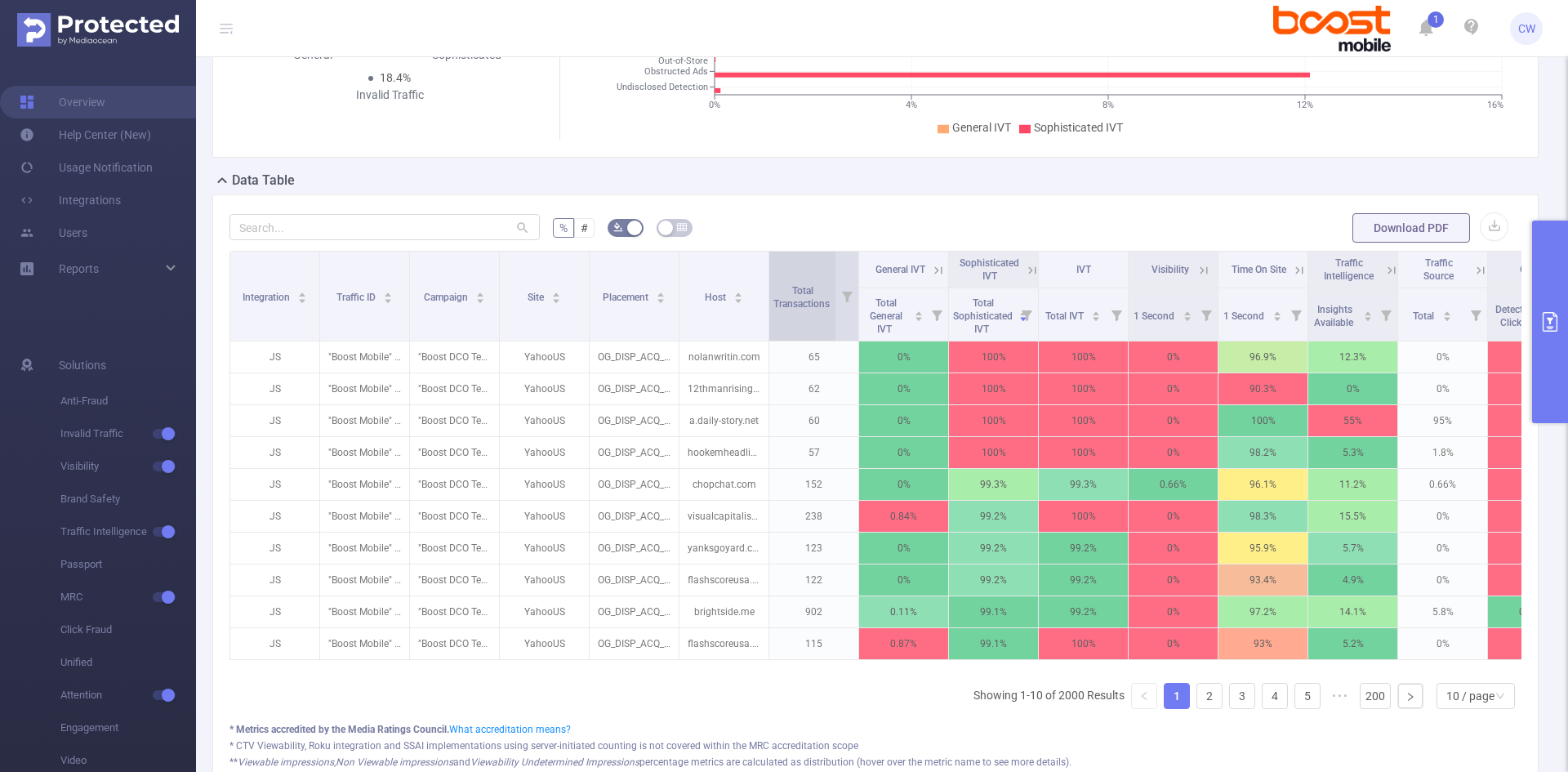 click on "Total Transactions" at bounding box center (810, 296) 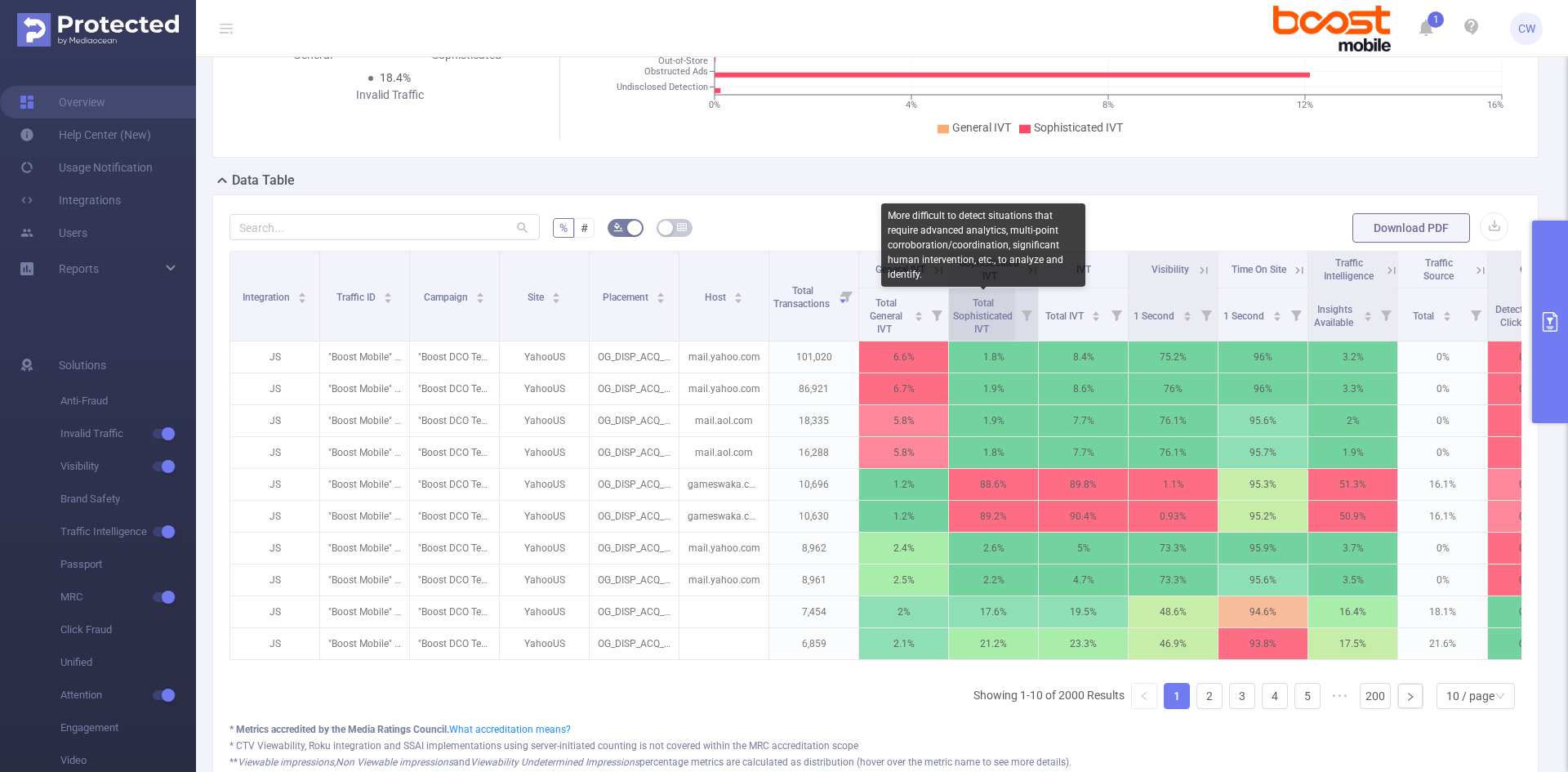 click on "Total Sophisticated IVT" at bounding box center [982, 316] 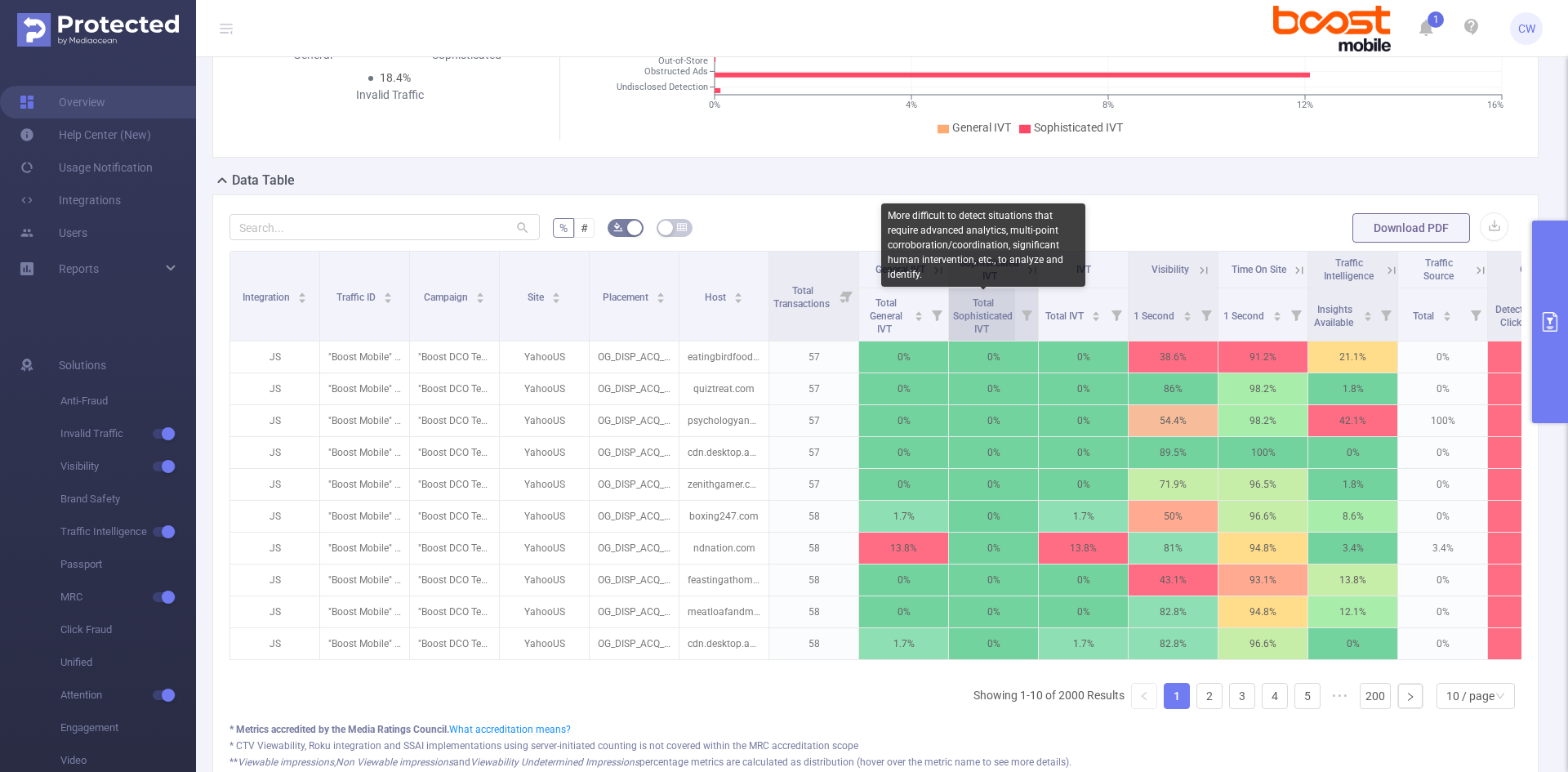 click on "Total Sophisticated IVT" at bounding box center [982, 316] 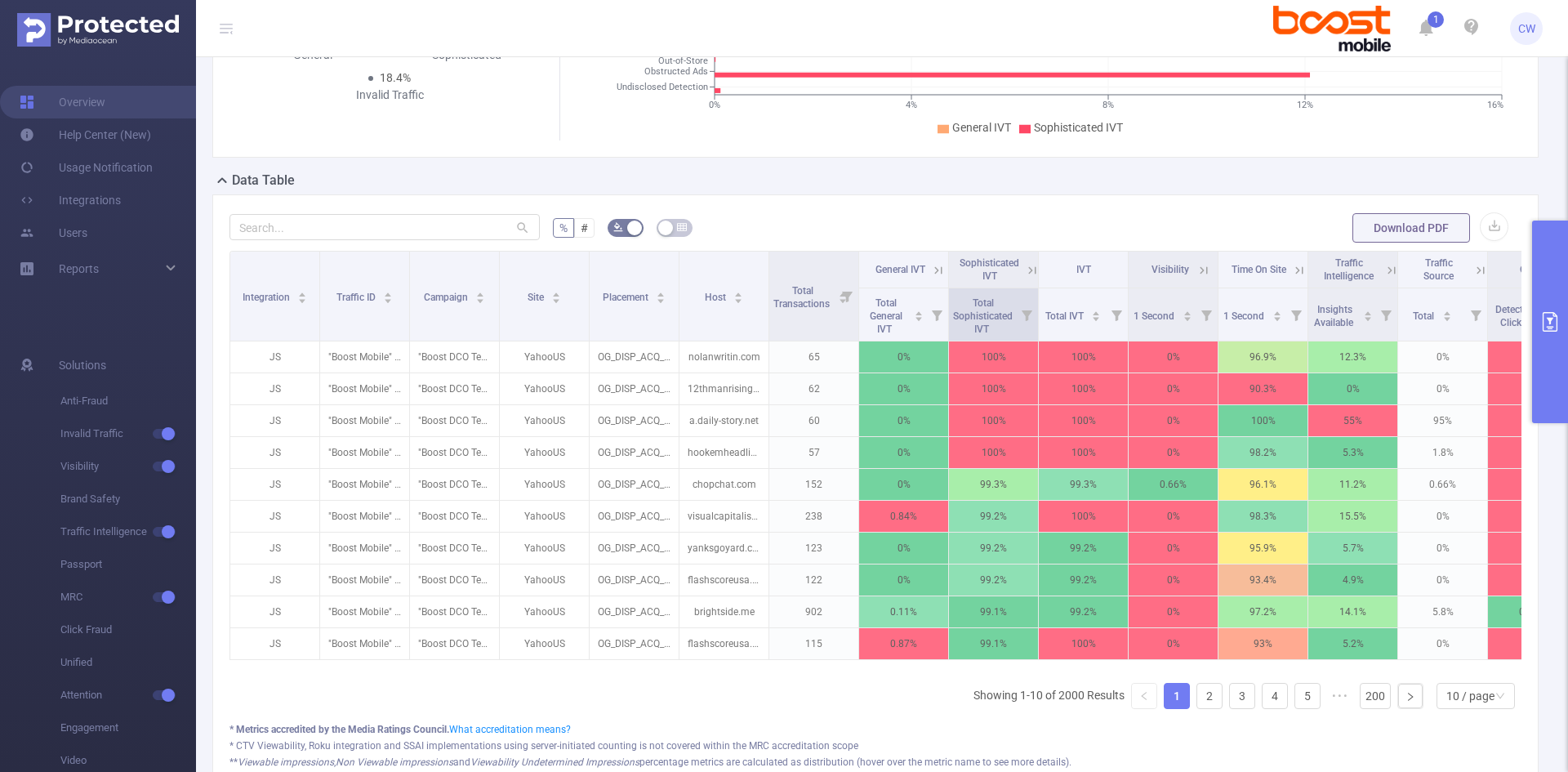click 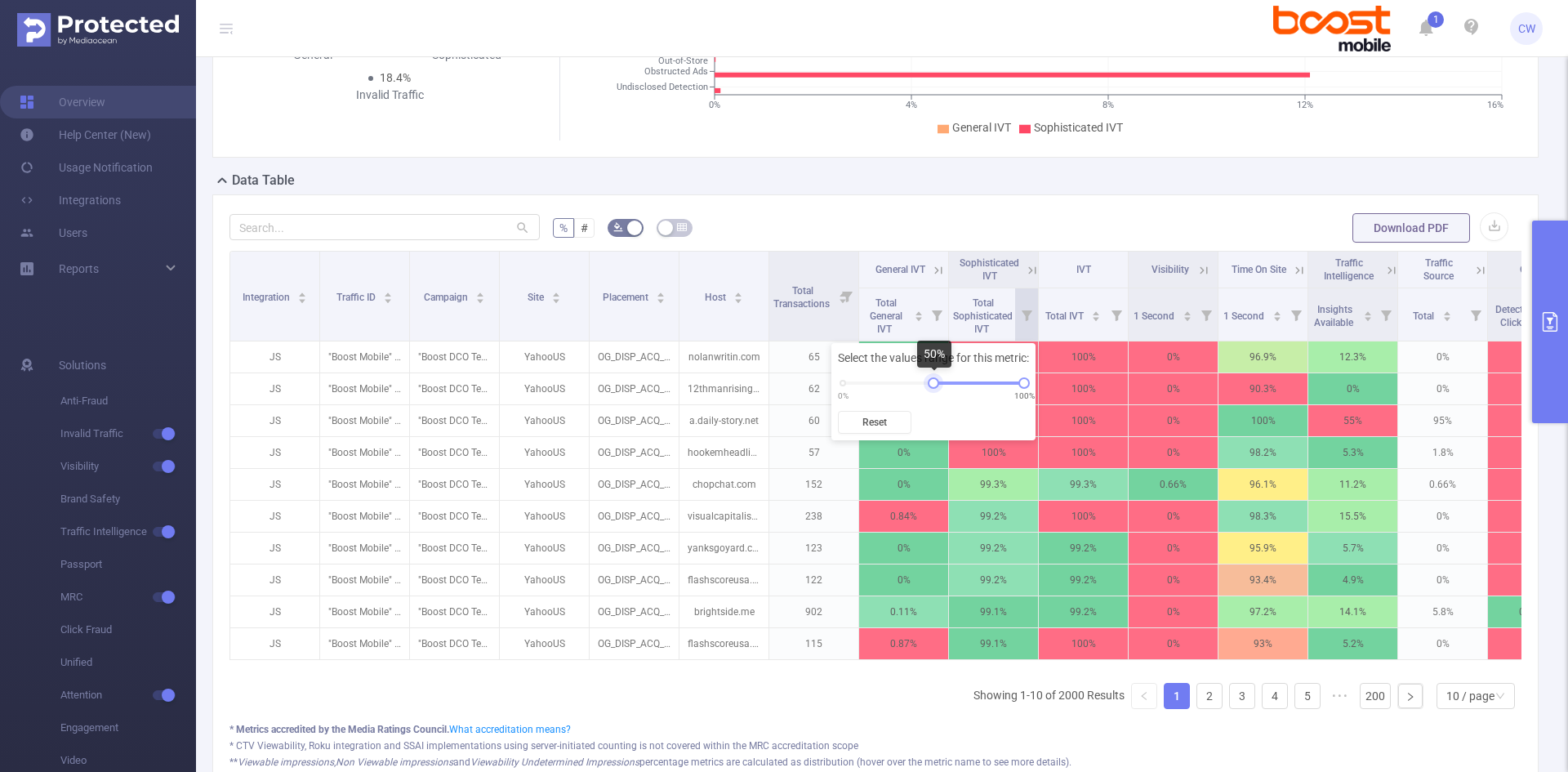 drag, startPoint x: 844, startPoint y: 379, endPoint x: 936, endPoint y: 393, distance: 93.05912 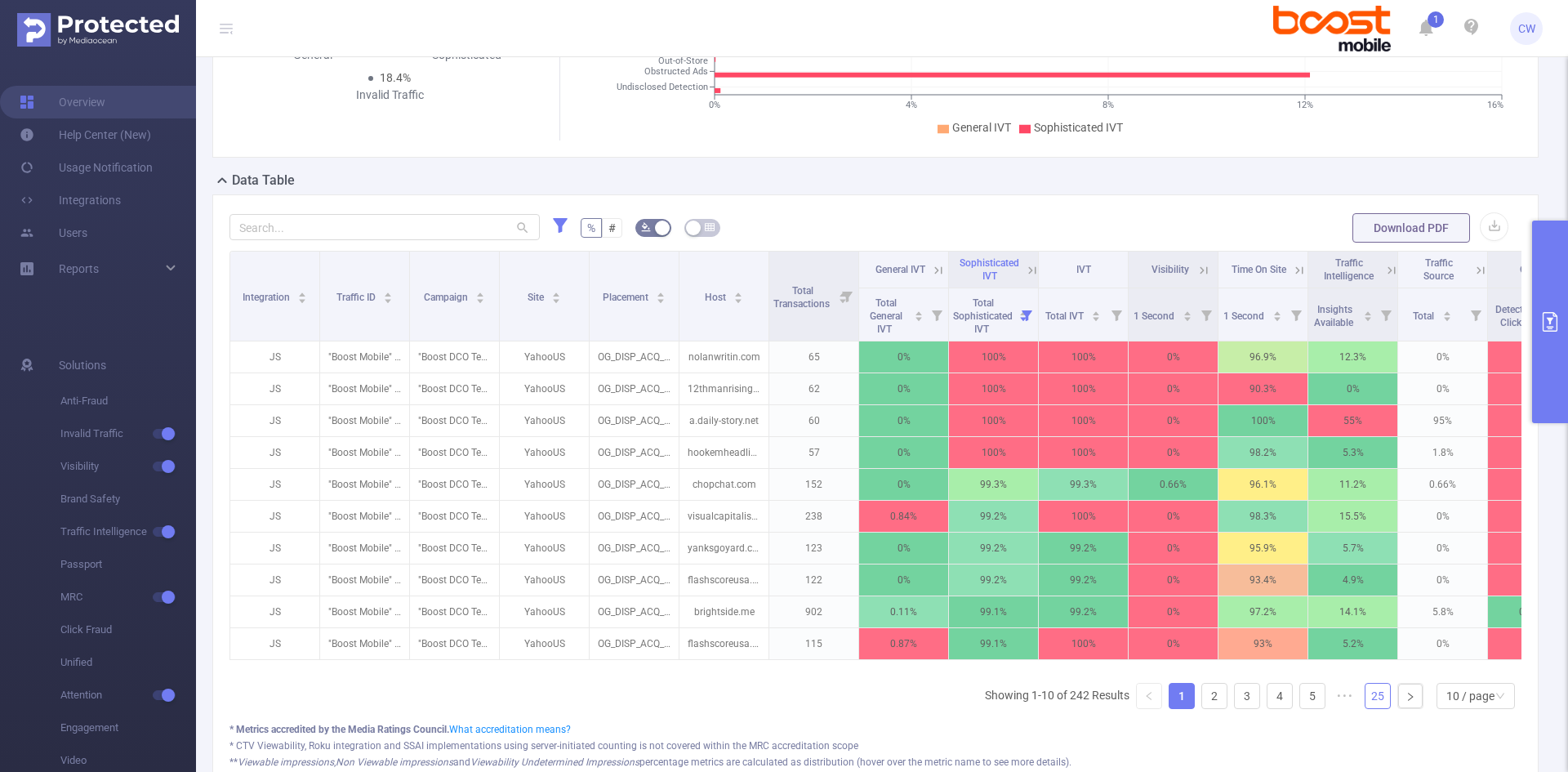 click on "25" at bounding box center (1378, 696) 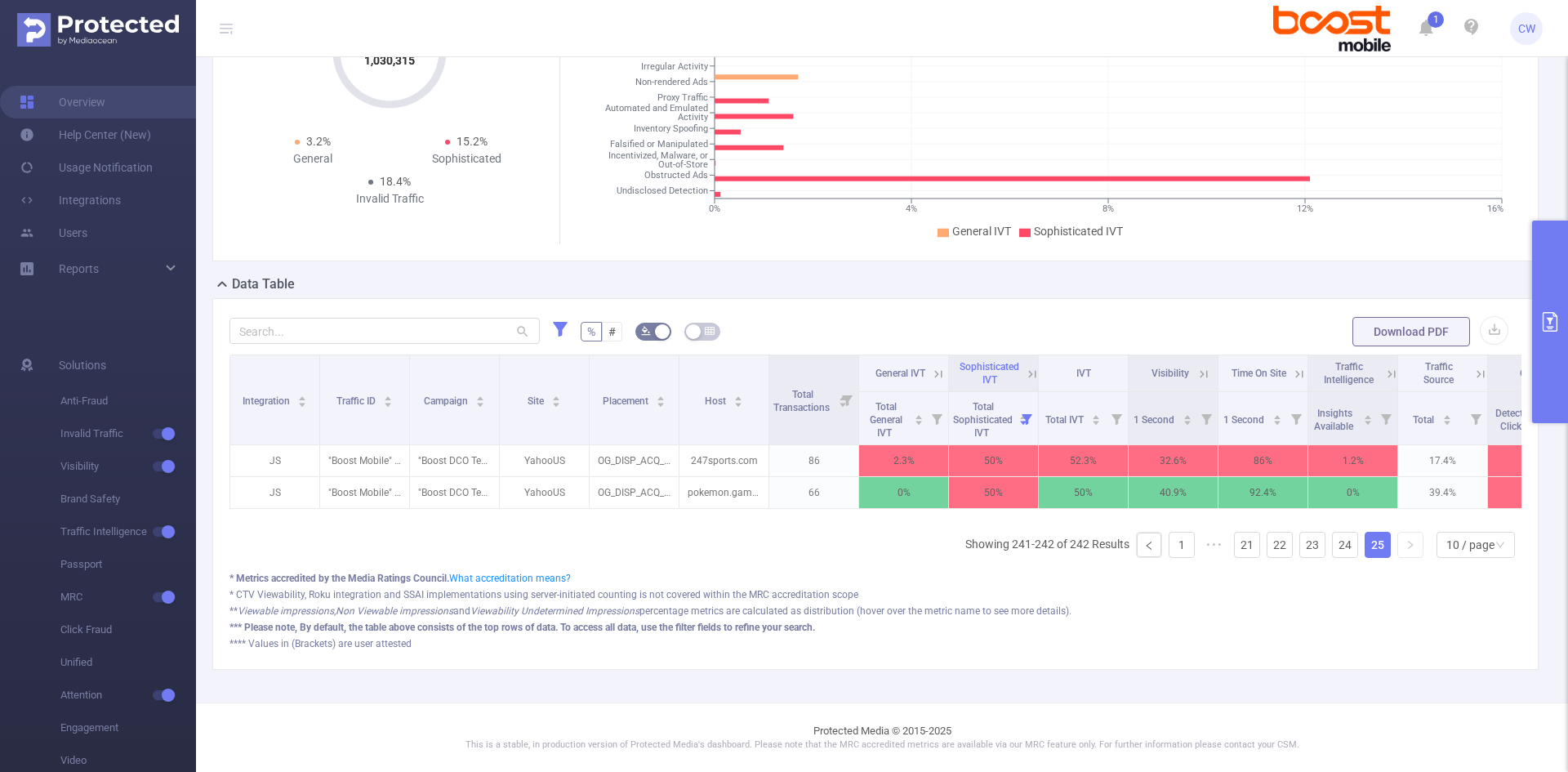 scroll, scrollTop: 250, scrollLeft: 0, axis: vertical 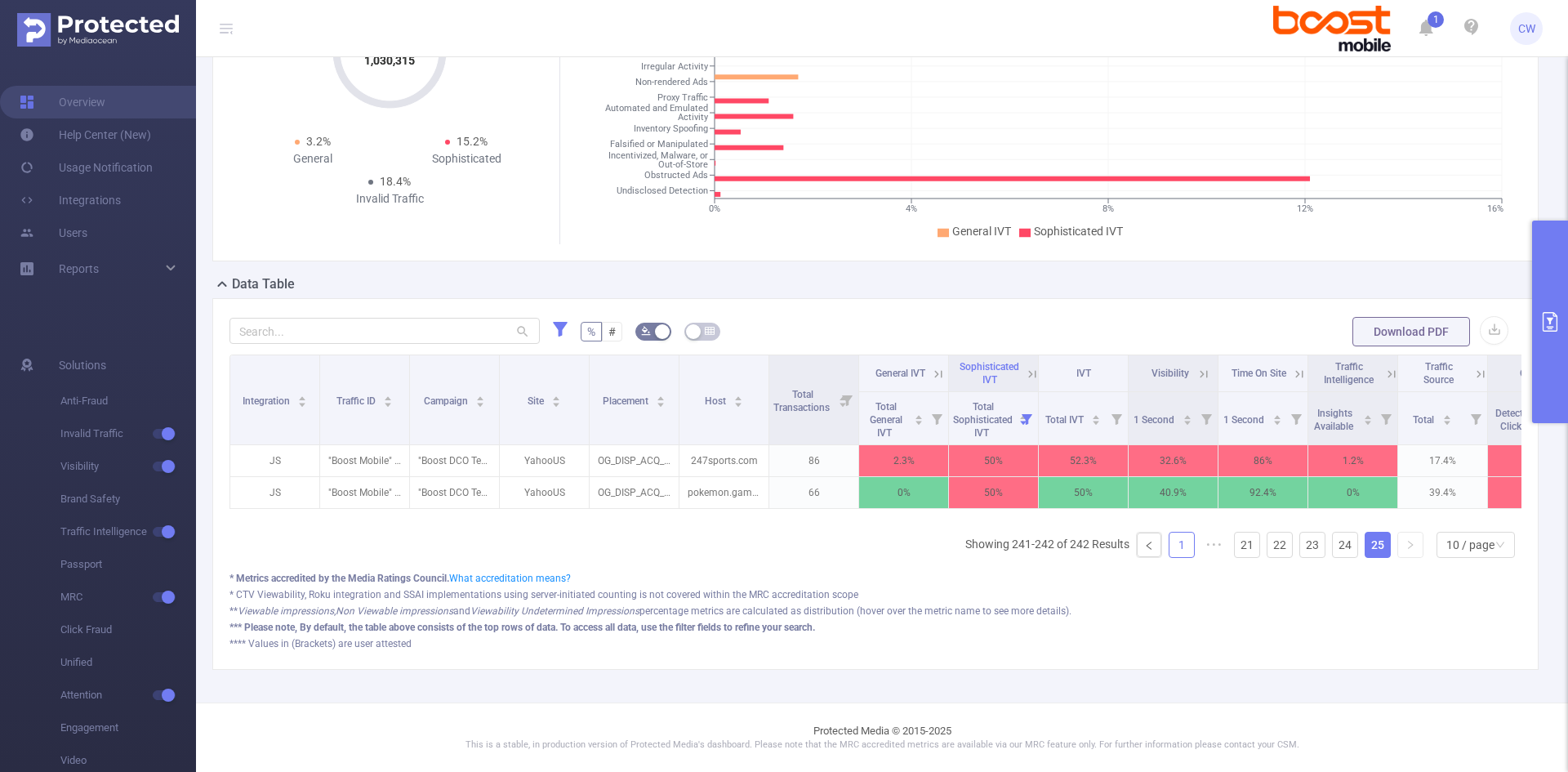 click on "1" at bounding box center (1182, 545) 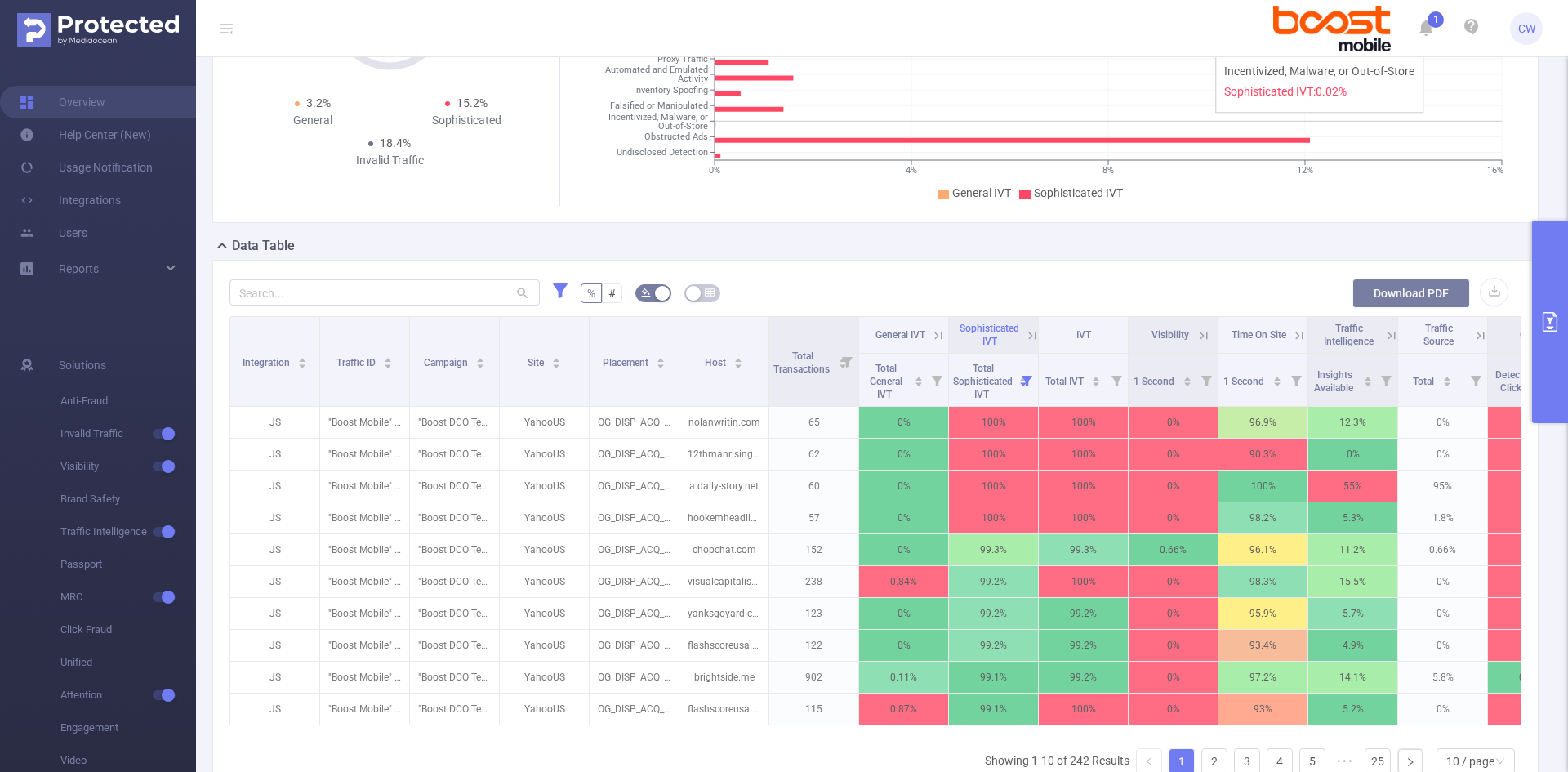 scroll, scrollTop: 327, scrollLeft: 0, axis: vertical 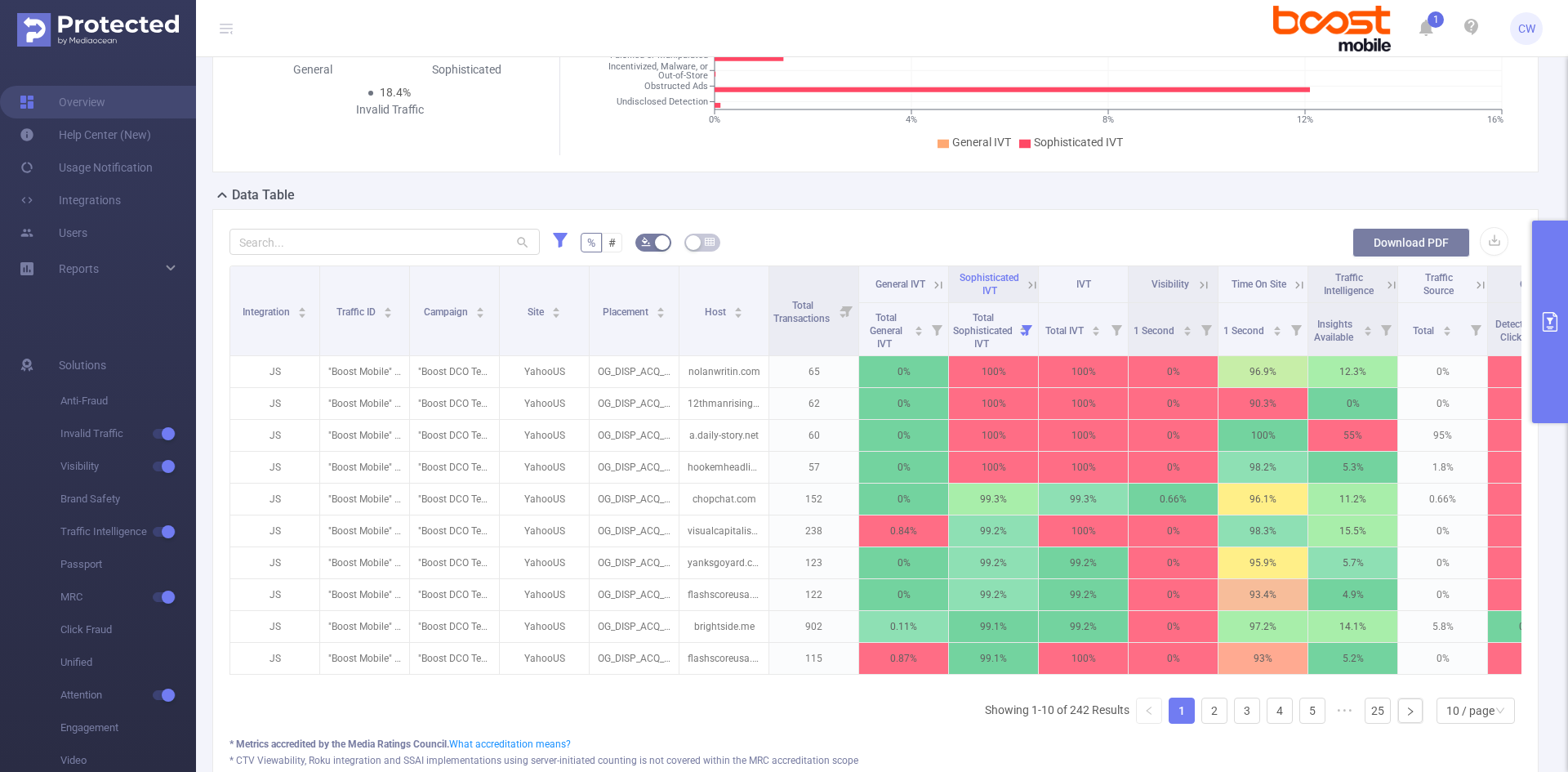 click on "Download PDF" at bounding box center [1411, 243] 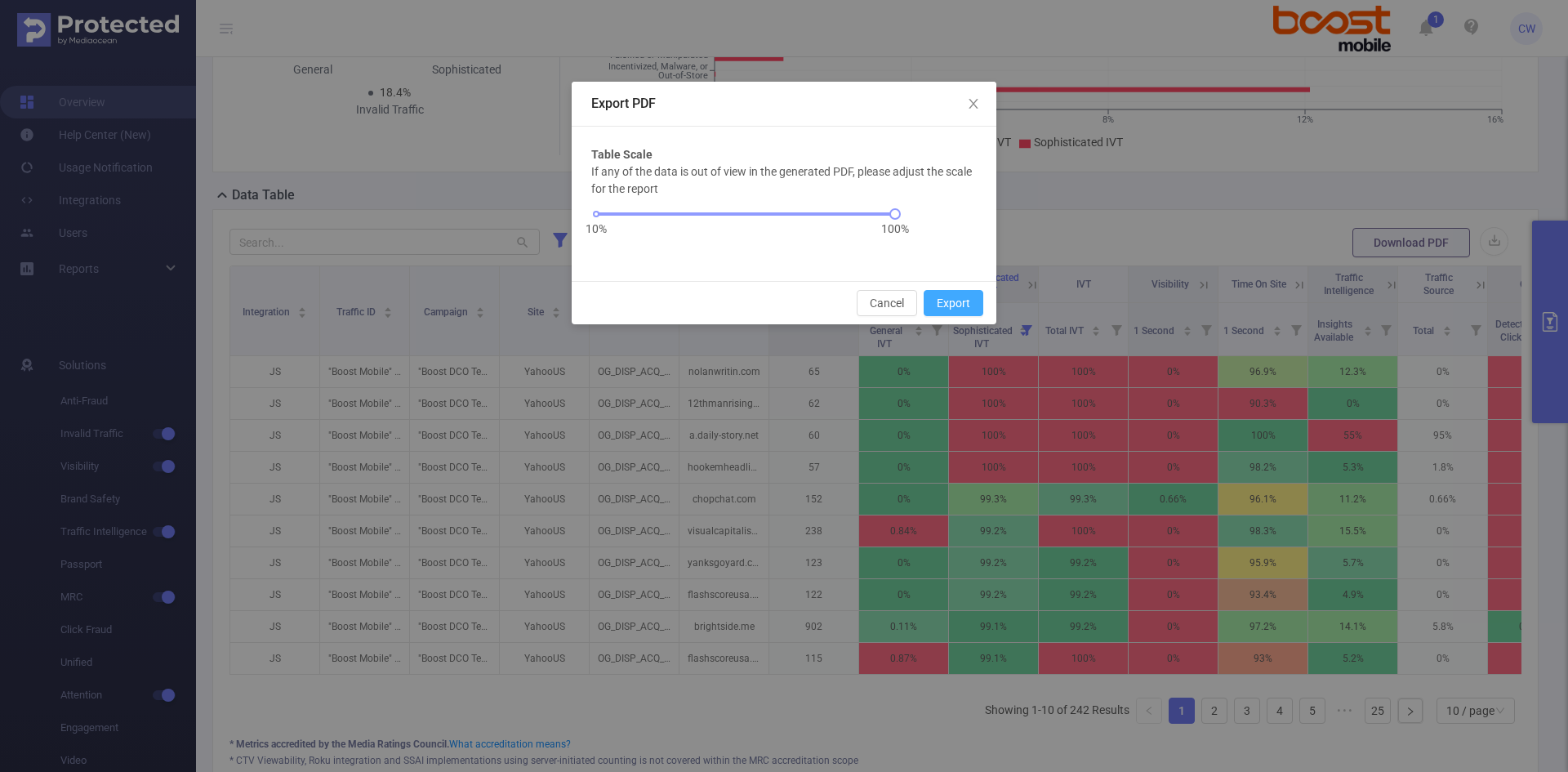 click on "Export" at bounding box center (953, 303) 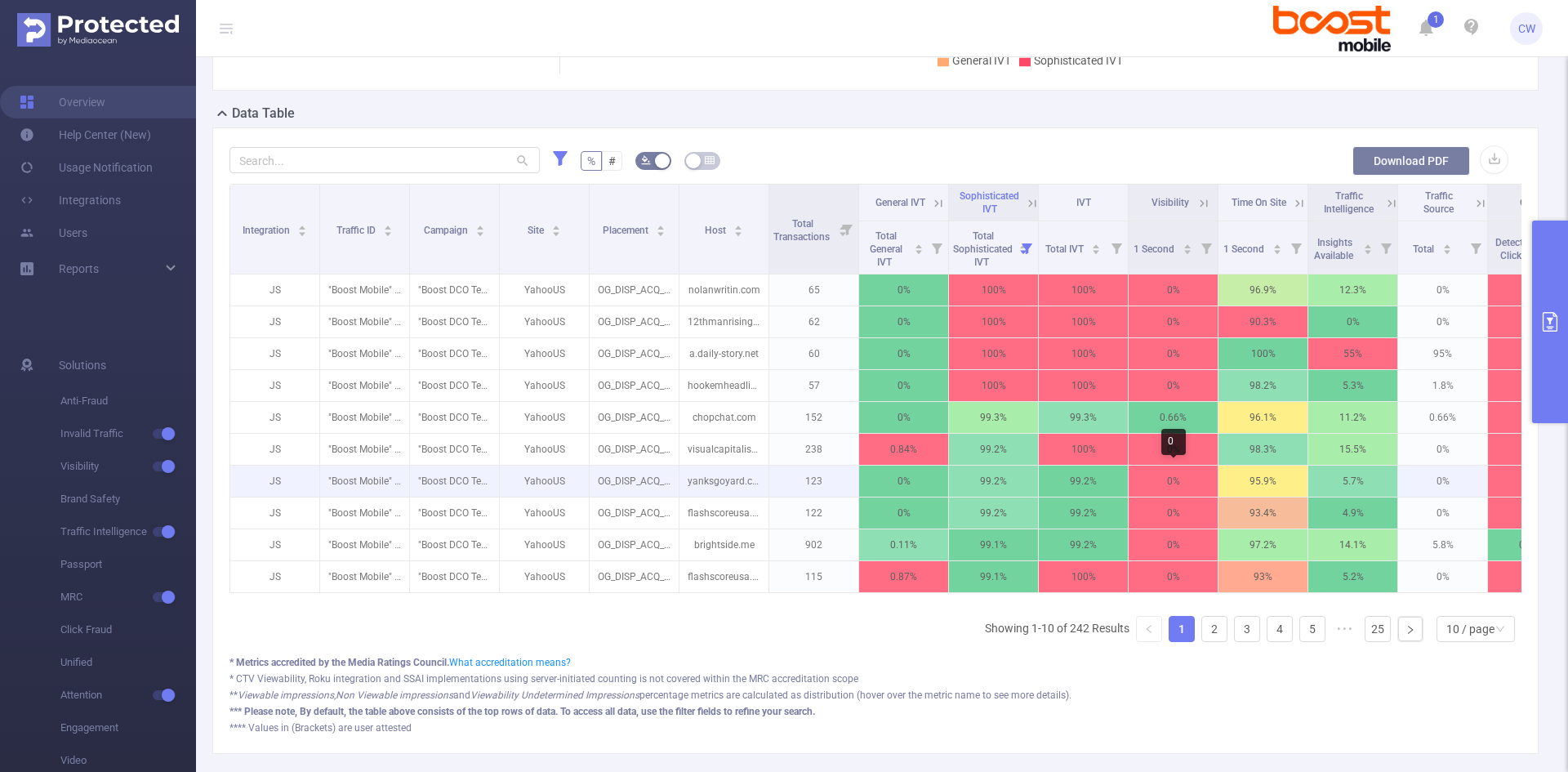 scroll, scrollTop: 163, scrollLeft: 0, axis: vertical 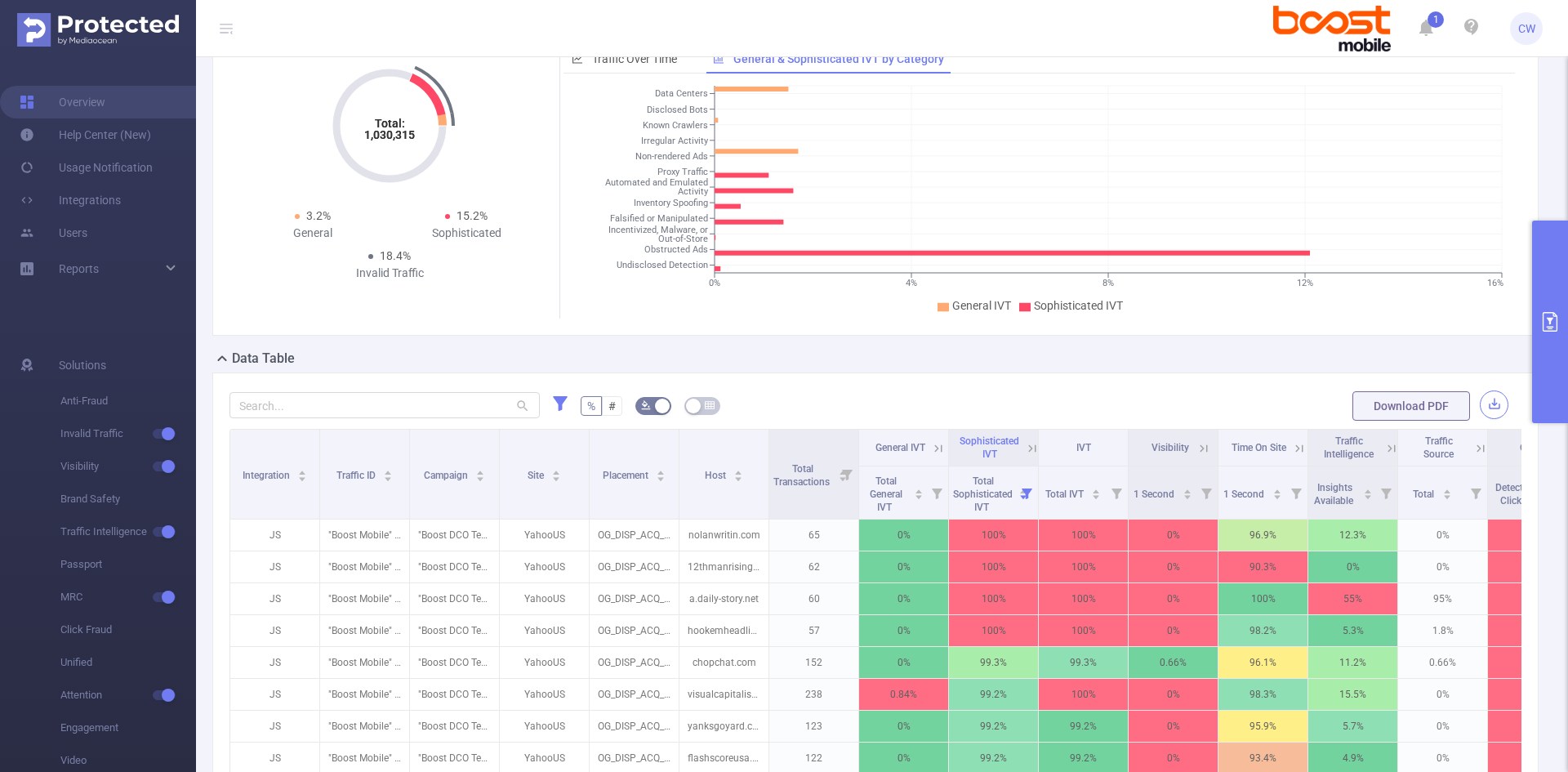click at bounding box center [1494, 404] 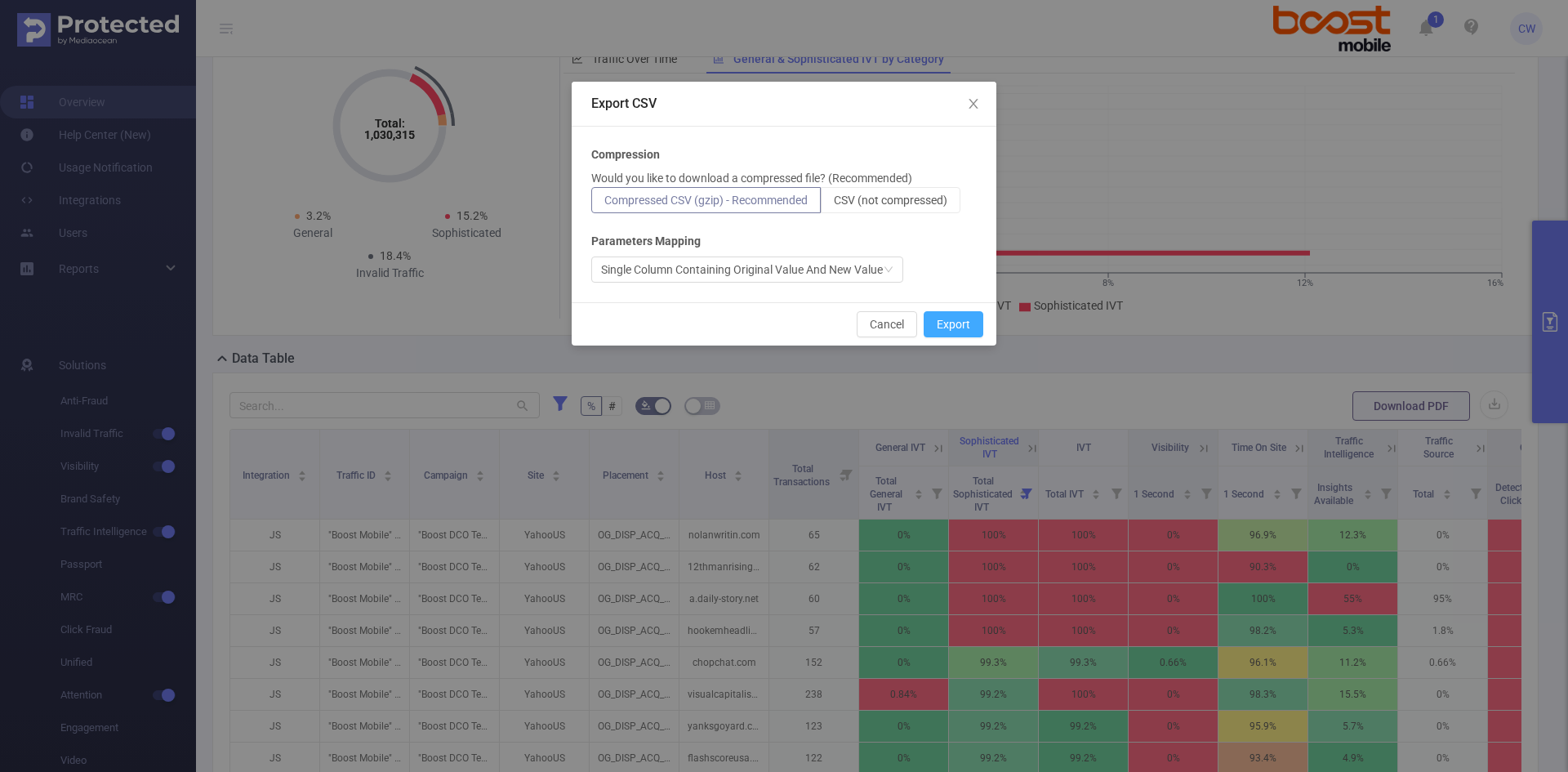 click on "Export" at bounding box center (953, 324) 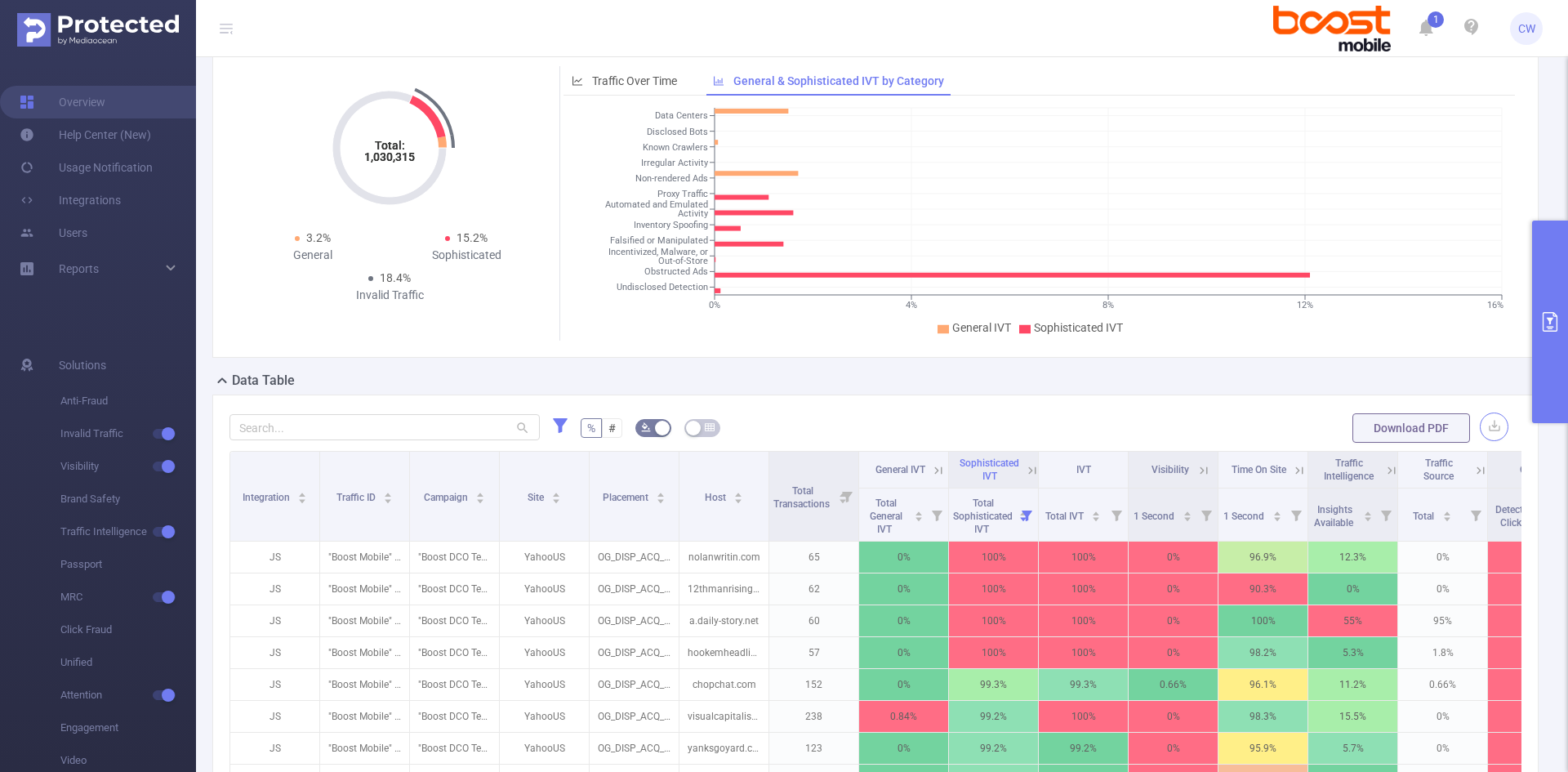 scroll, scrollTop: 82, scrollLeft: 0, axis: vertical 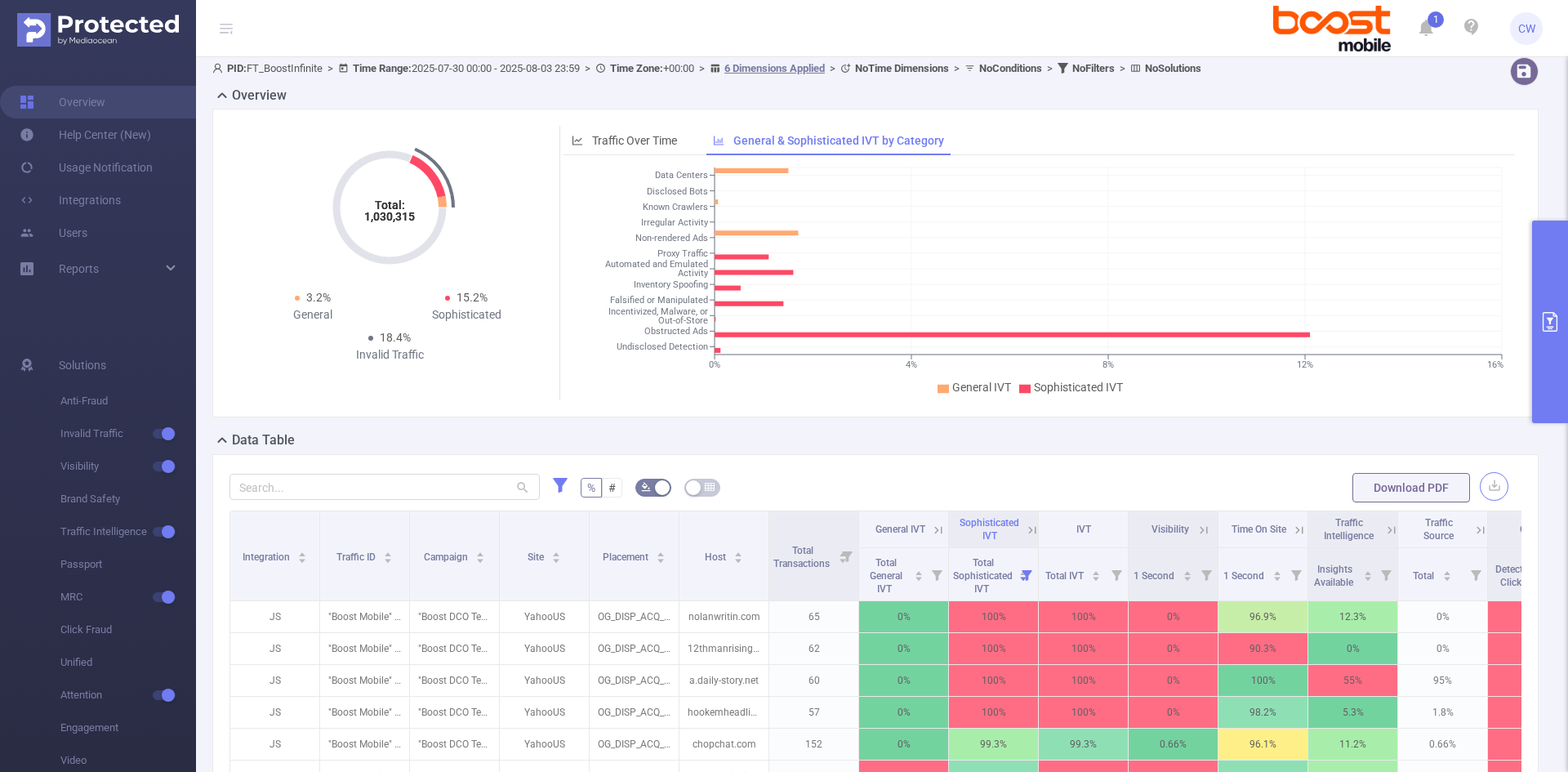 type 